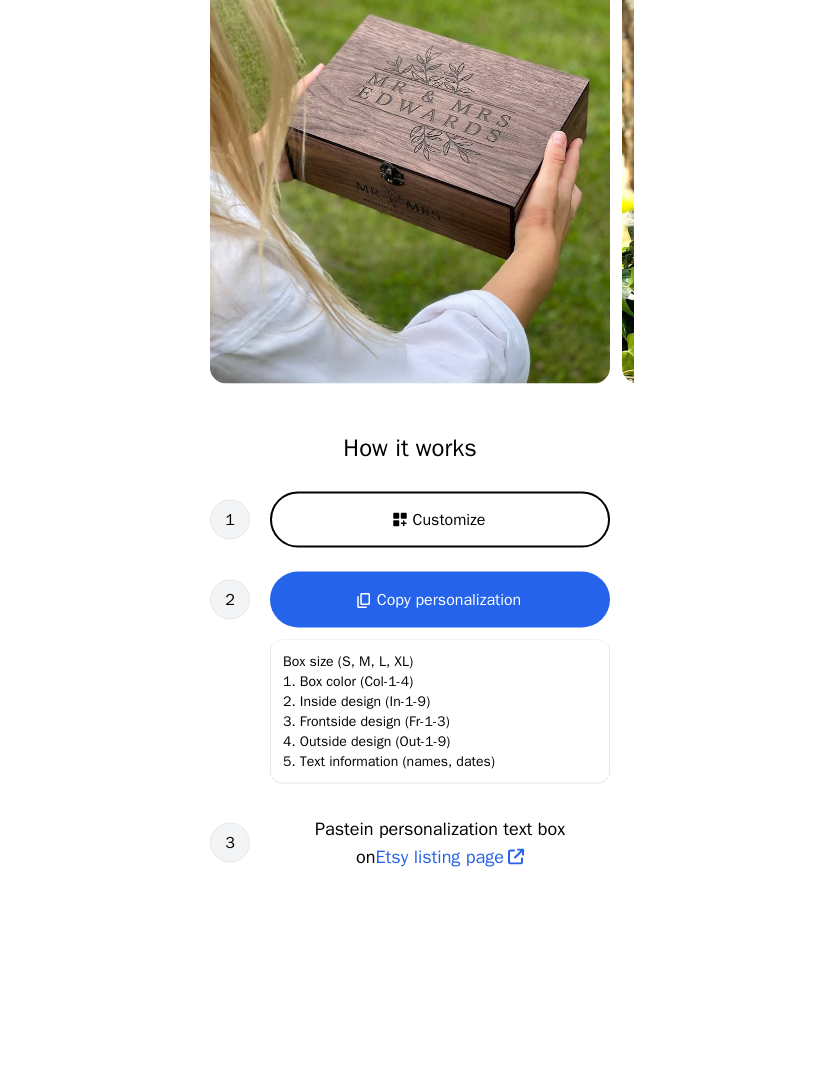 scroll, scrollTop: 221, scrollLeft: 0, axis: vertical 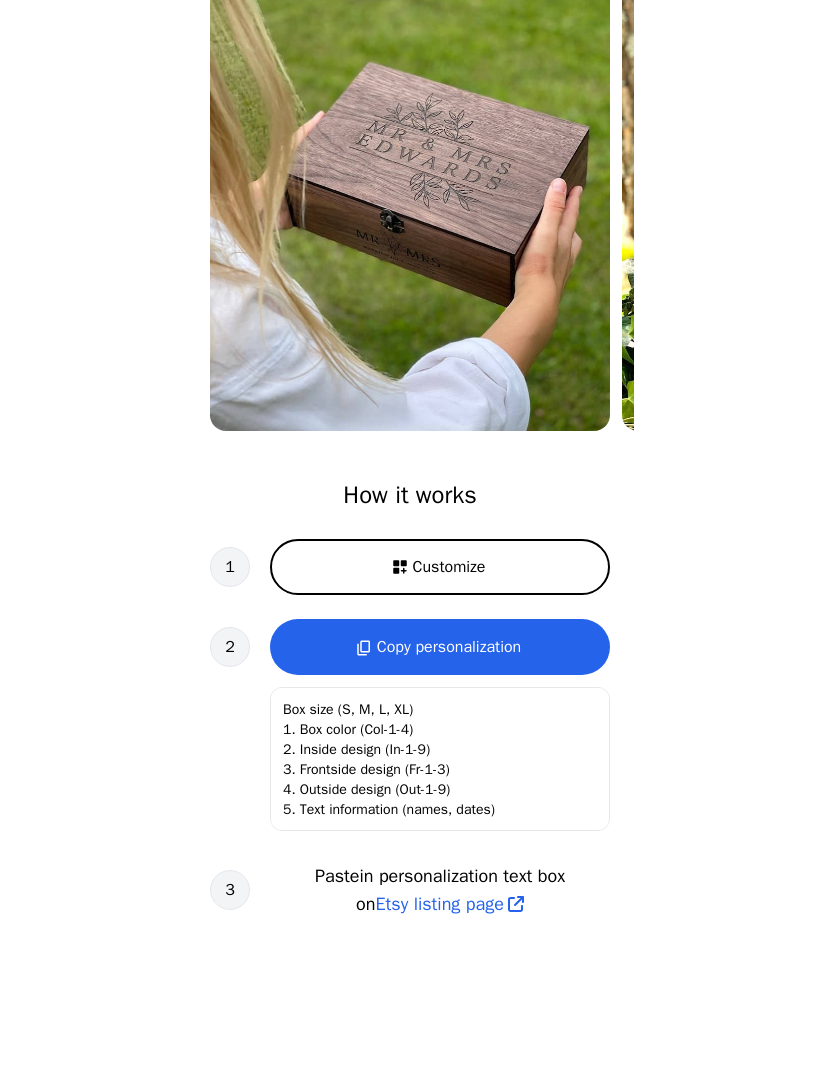 click on "Customize" at bounding box center [440, 567] 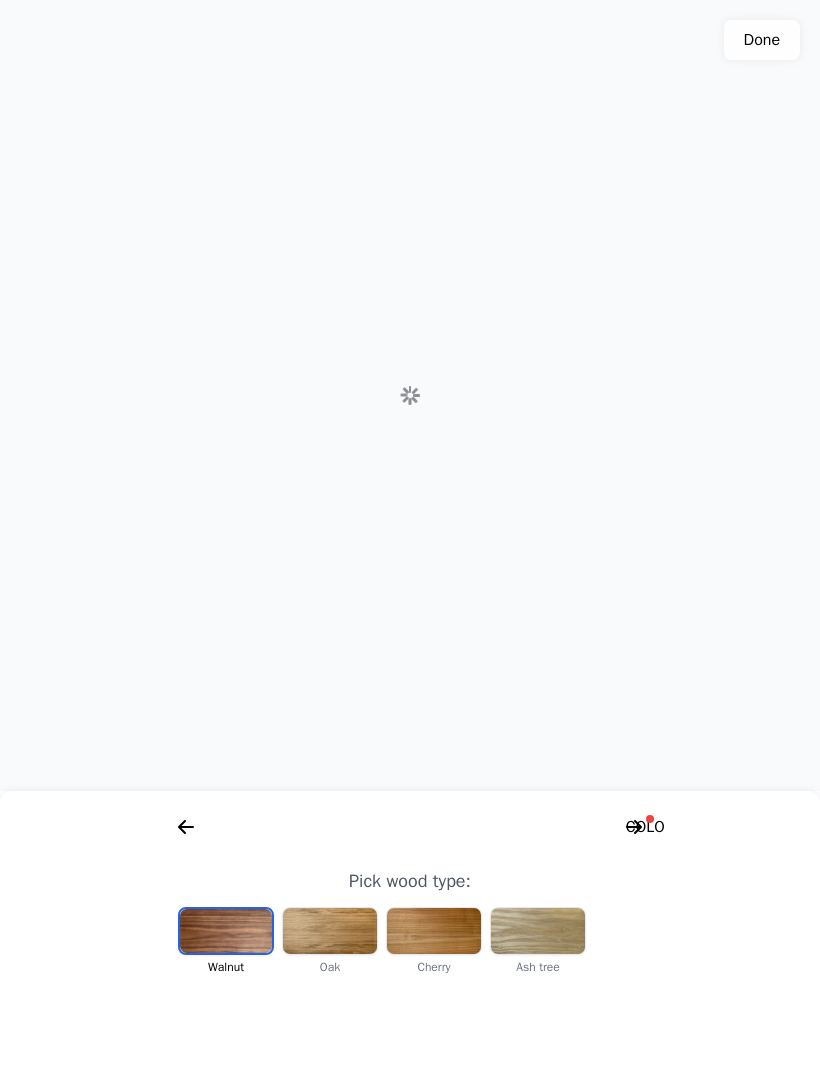 scroll, scrollTop: 0, scrollLeft: 256, axis: horizontal 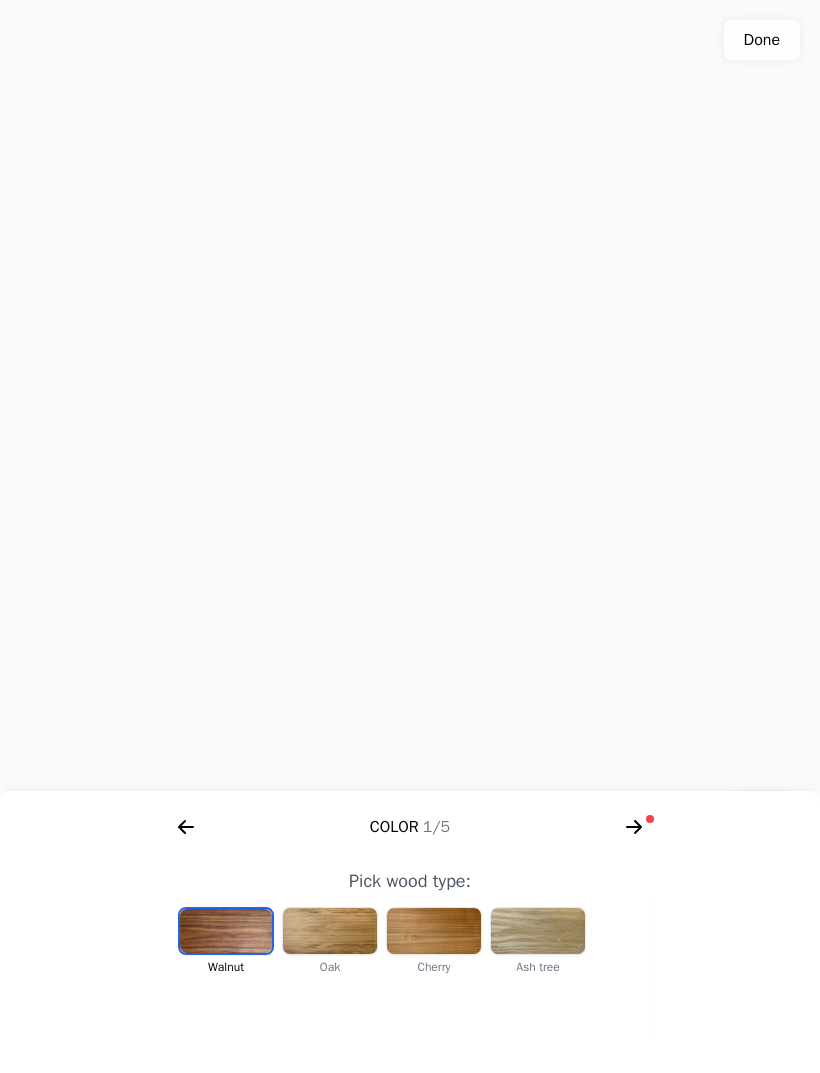 click at bounding box center (330, 931) 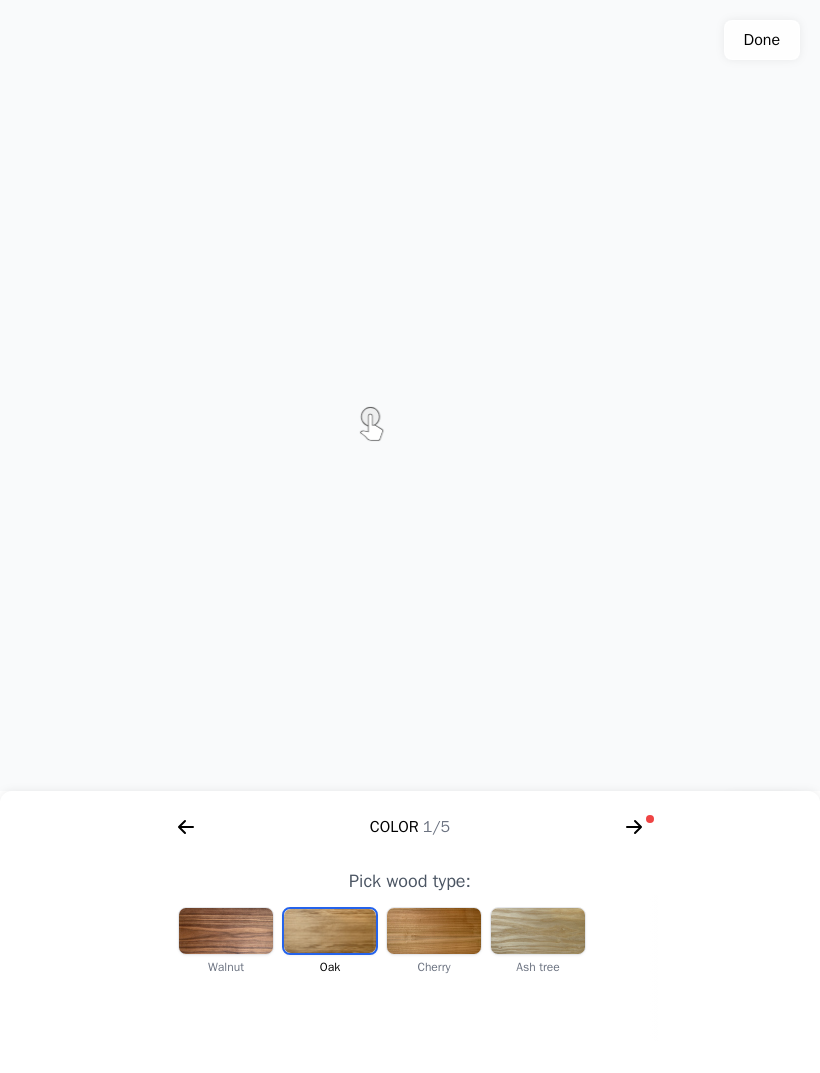 click at bounding box center [434, 931] 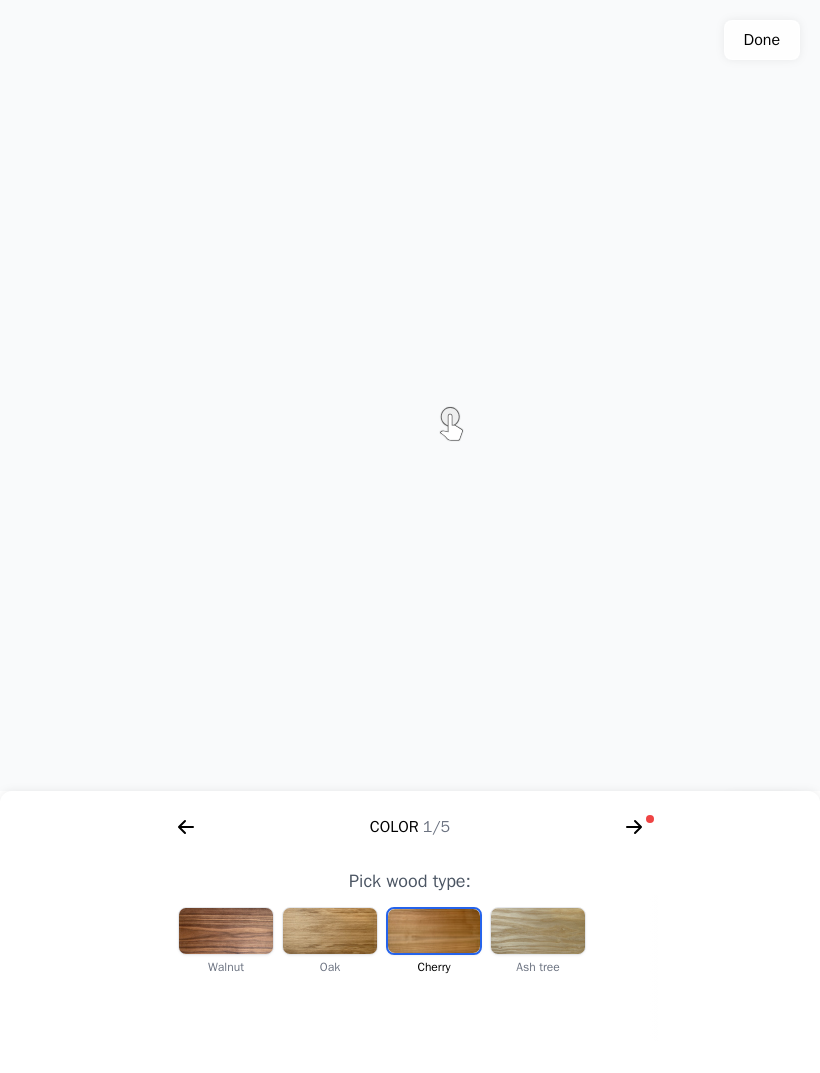 click at bounding box center (226, 931) 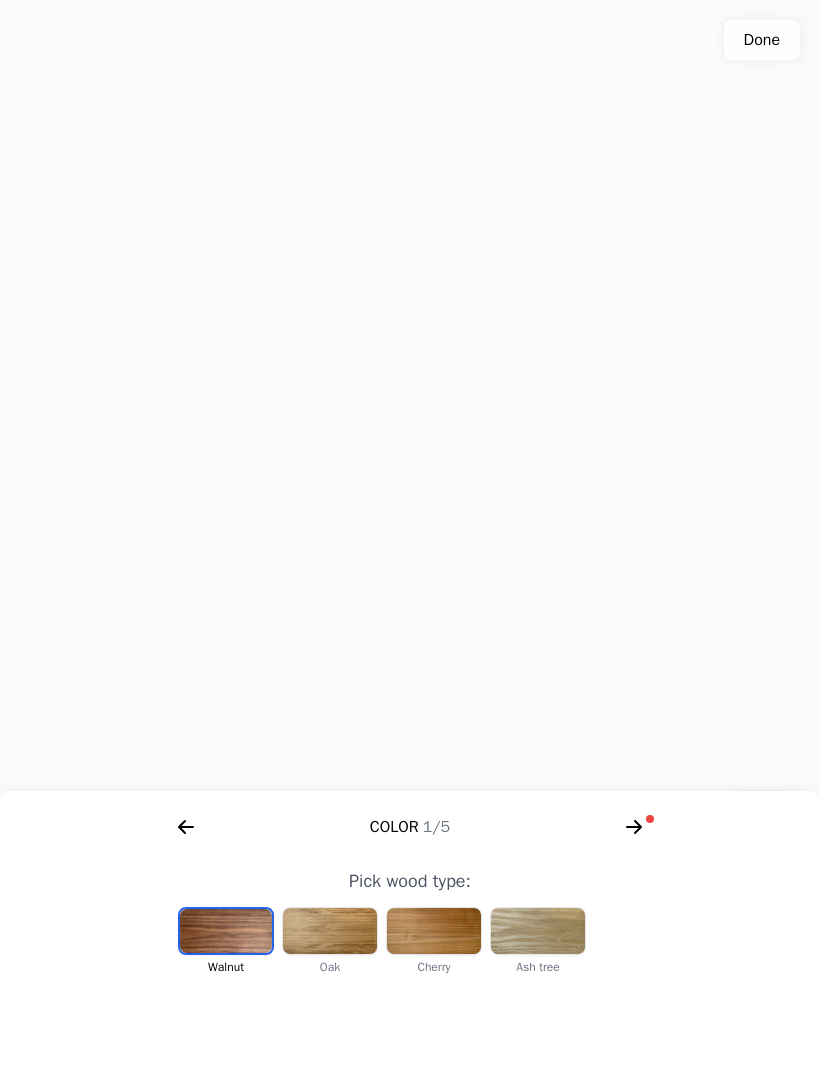 click 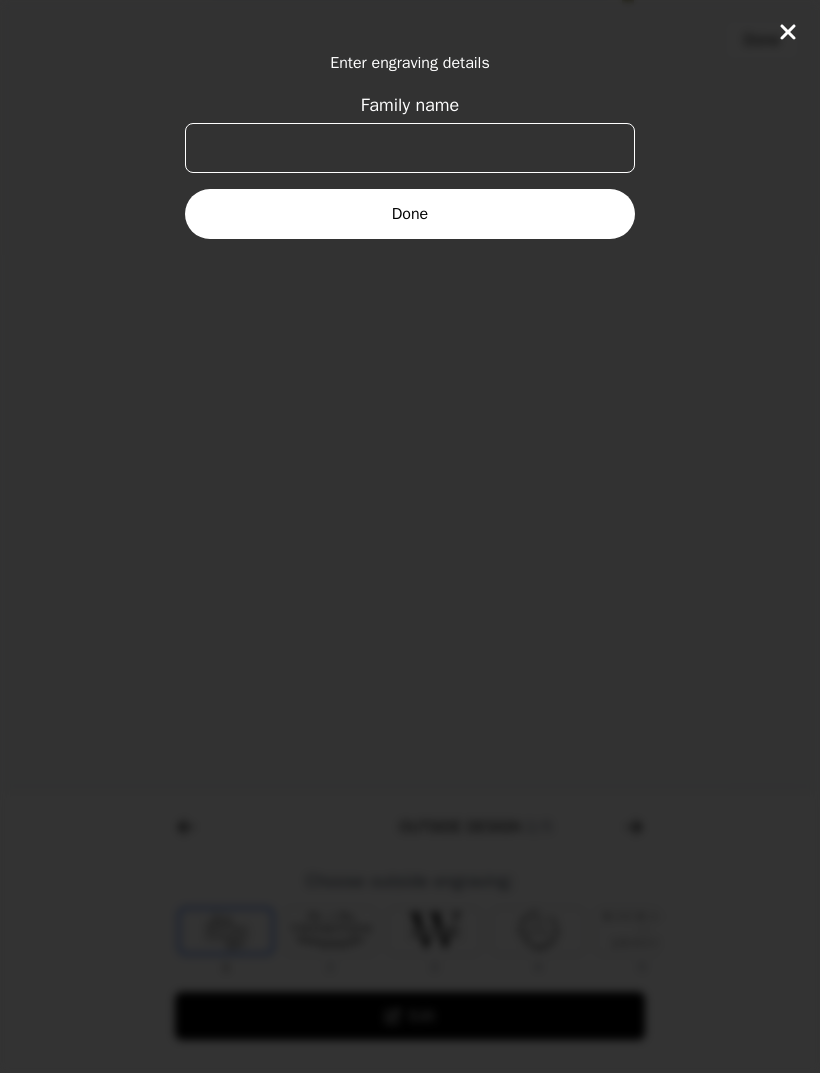 scroll, scrollTop: 0, scrollLeft: 768, axis: horizontal 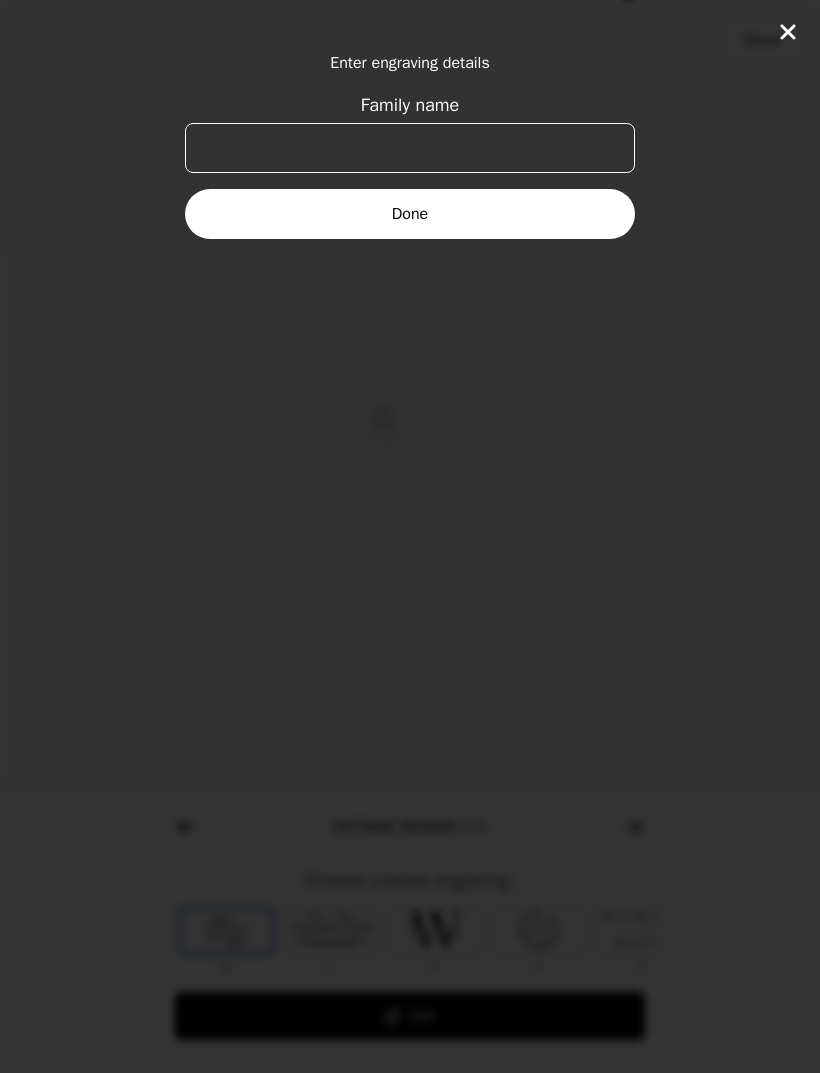 click on "Family name" at bounding box center (410, 148) 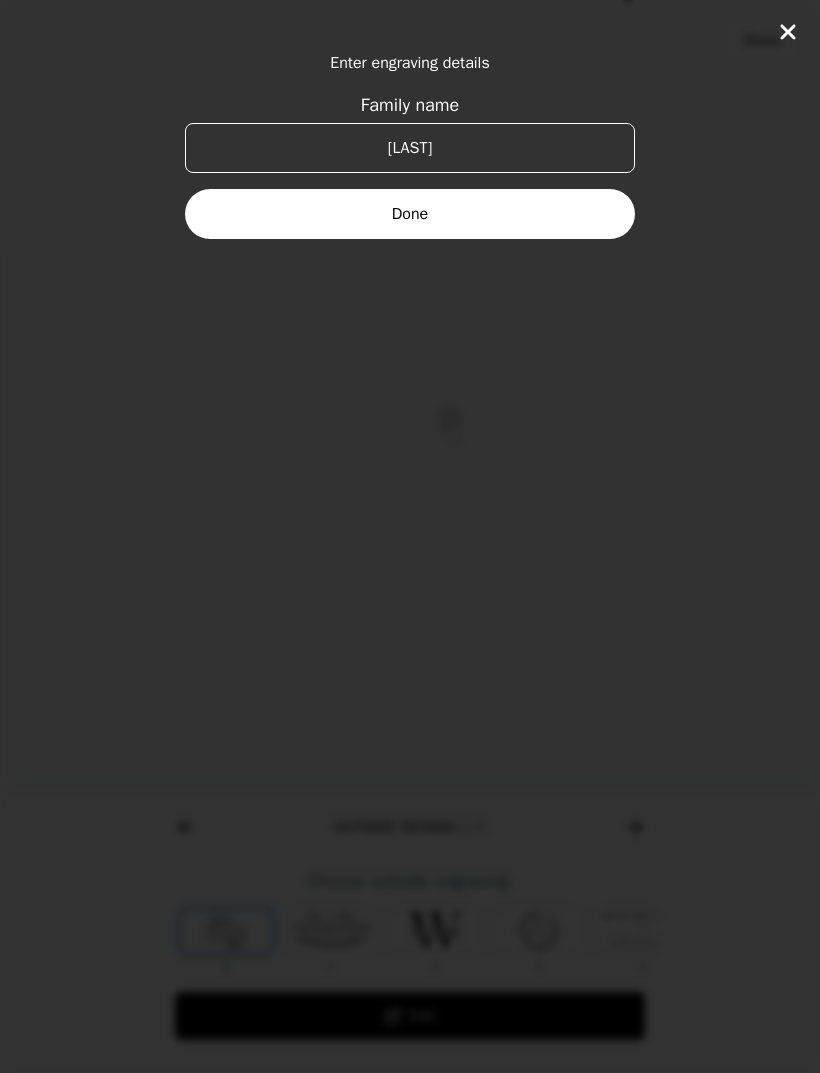 type on "[LAST]" 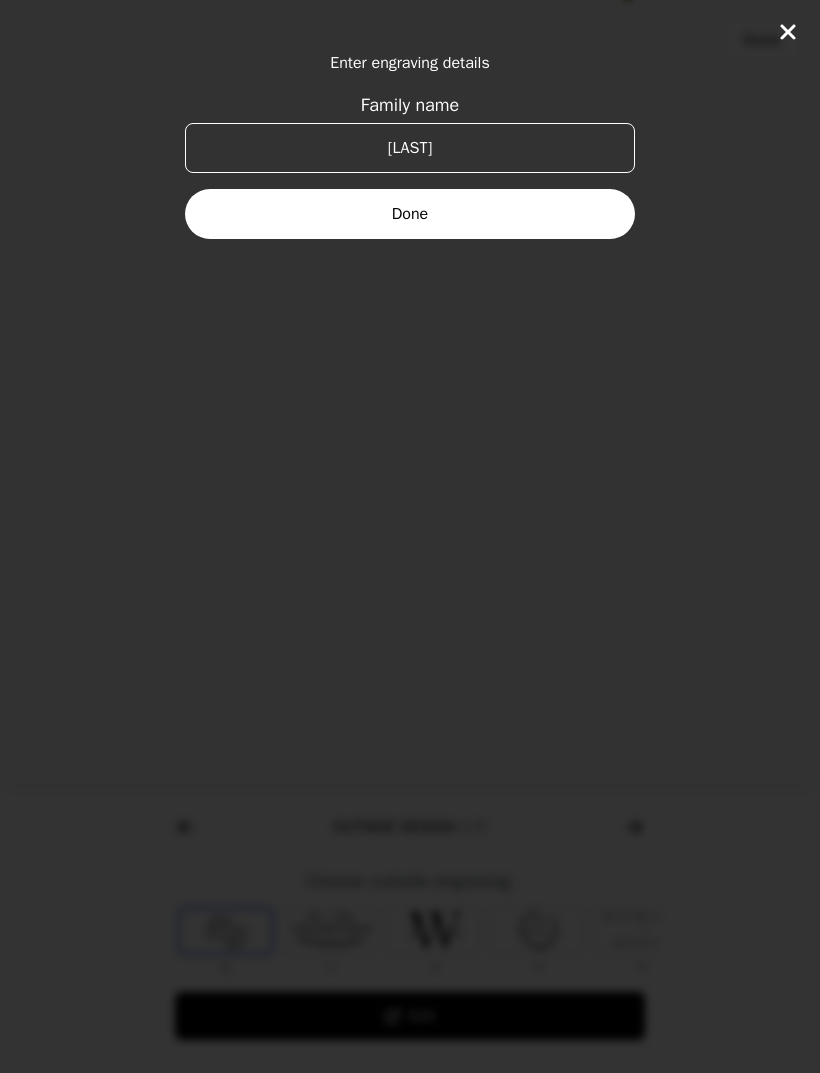 click on "Done" at bounding box center [410, 214] 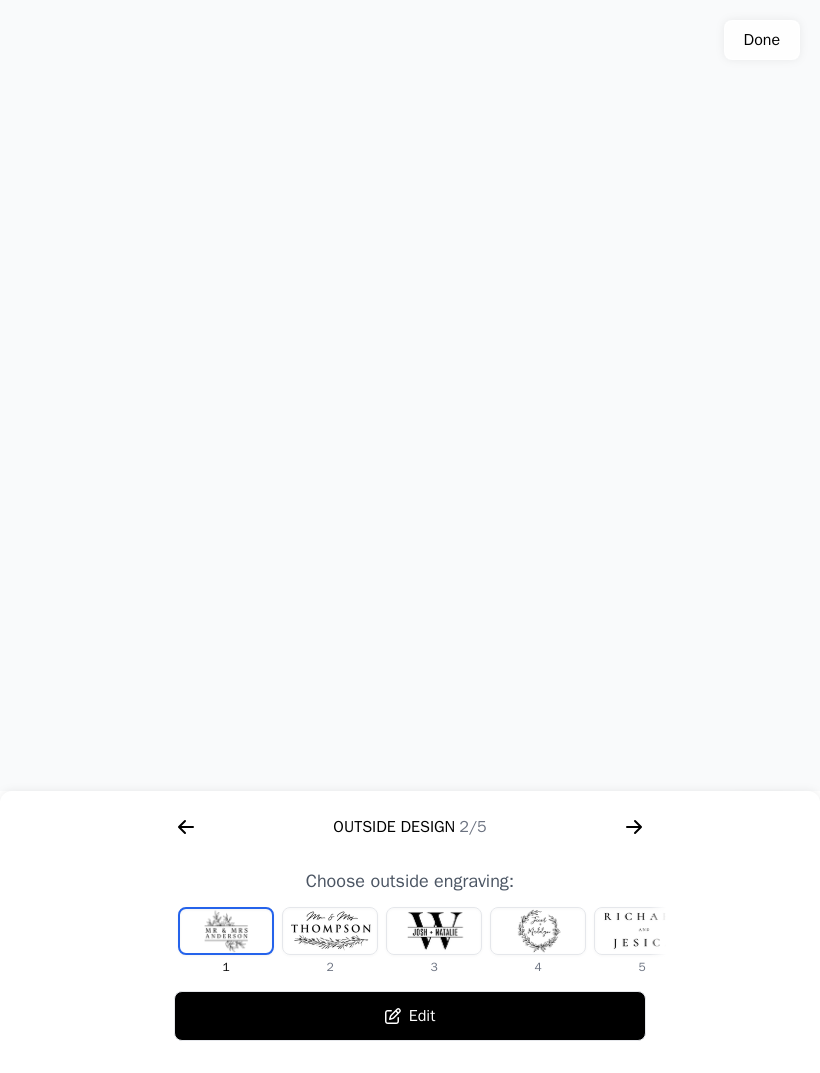 click on "Done" 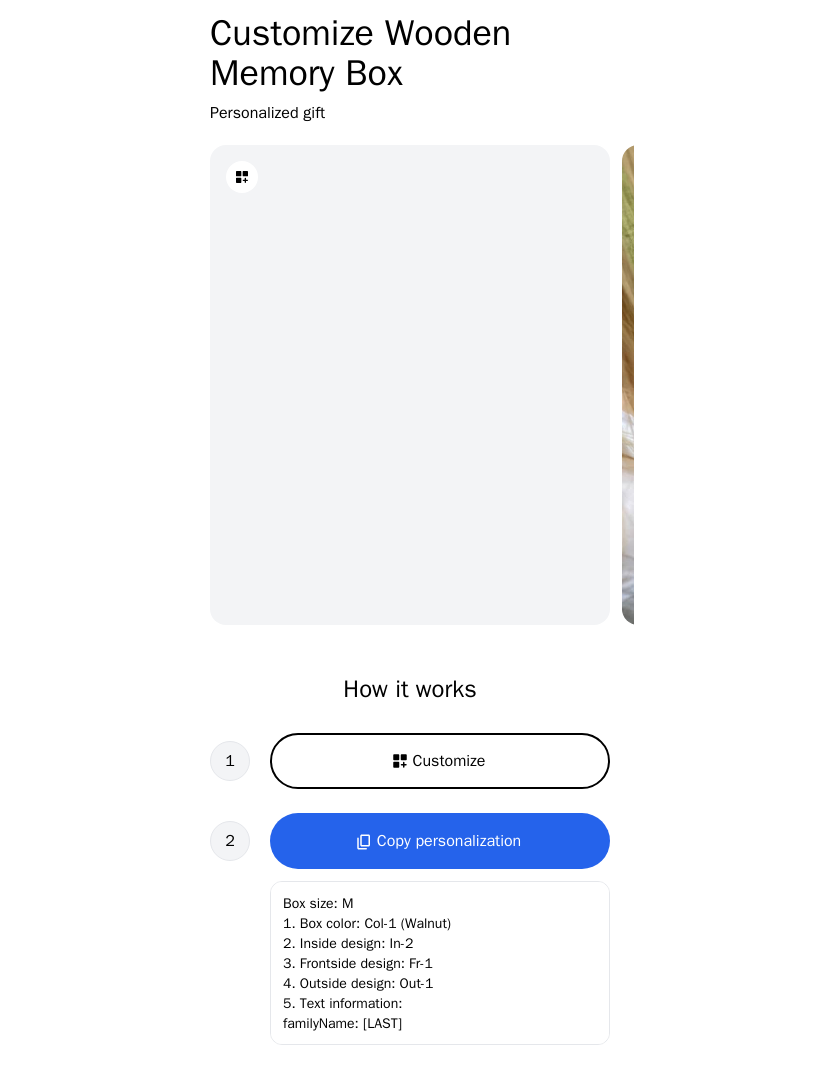 scroll, scrollTop: 0, scrollLeft: 0, axis: both 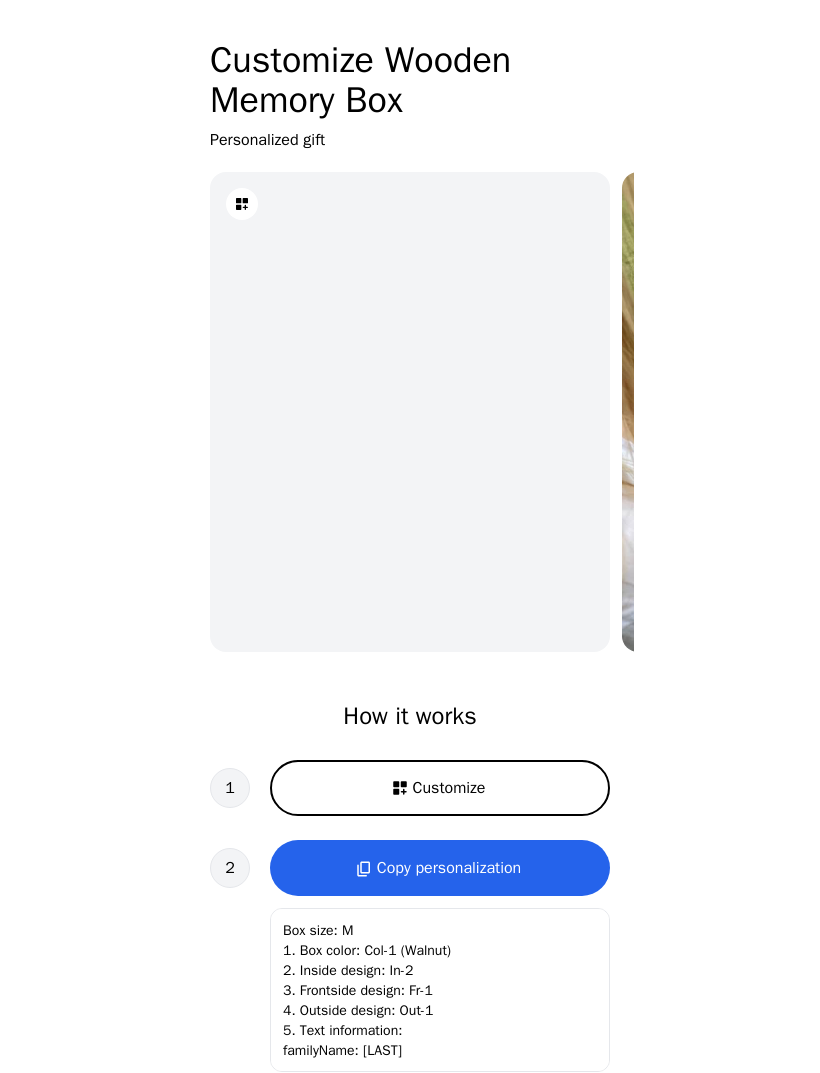 click on "Customize" at bounding box center [440, 788] 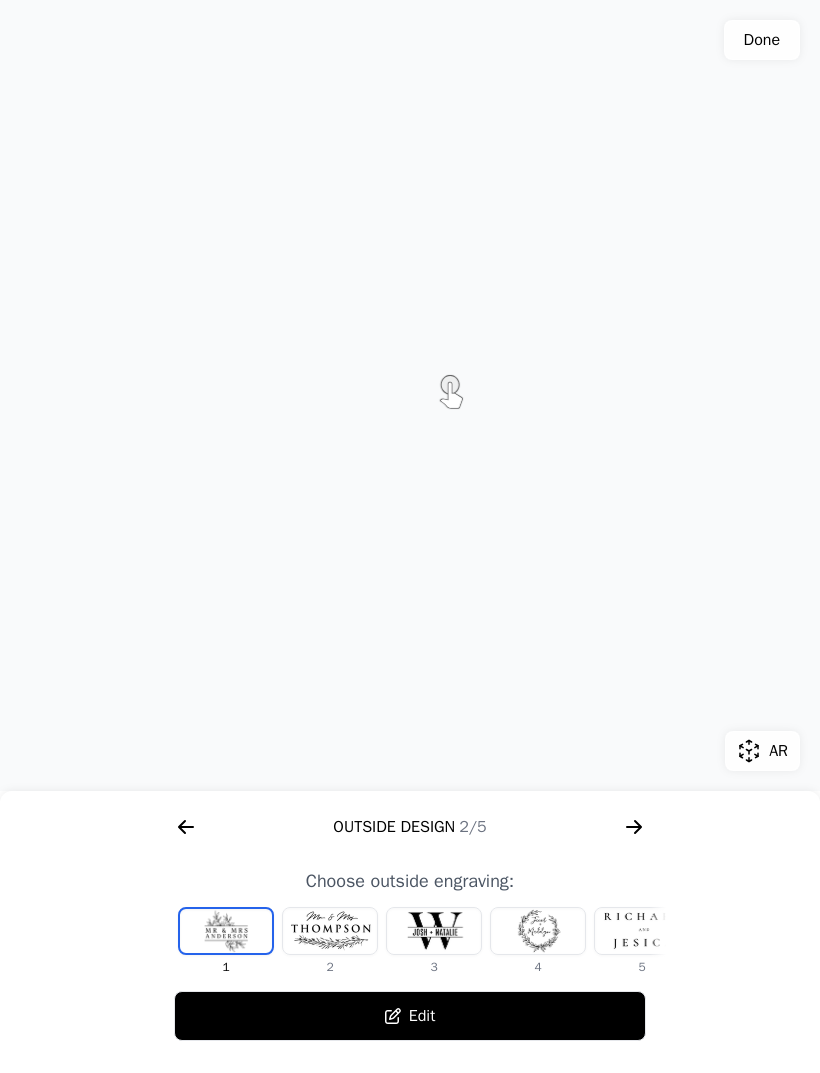 click on "Done" 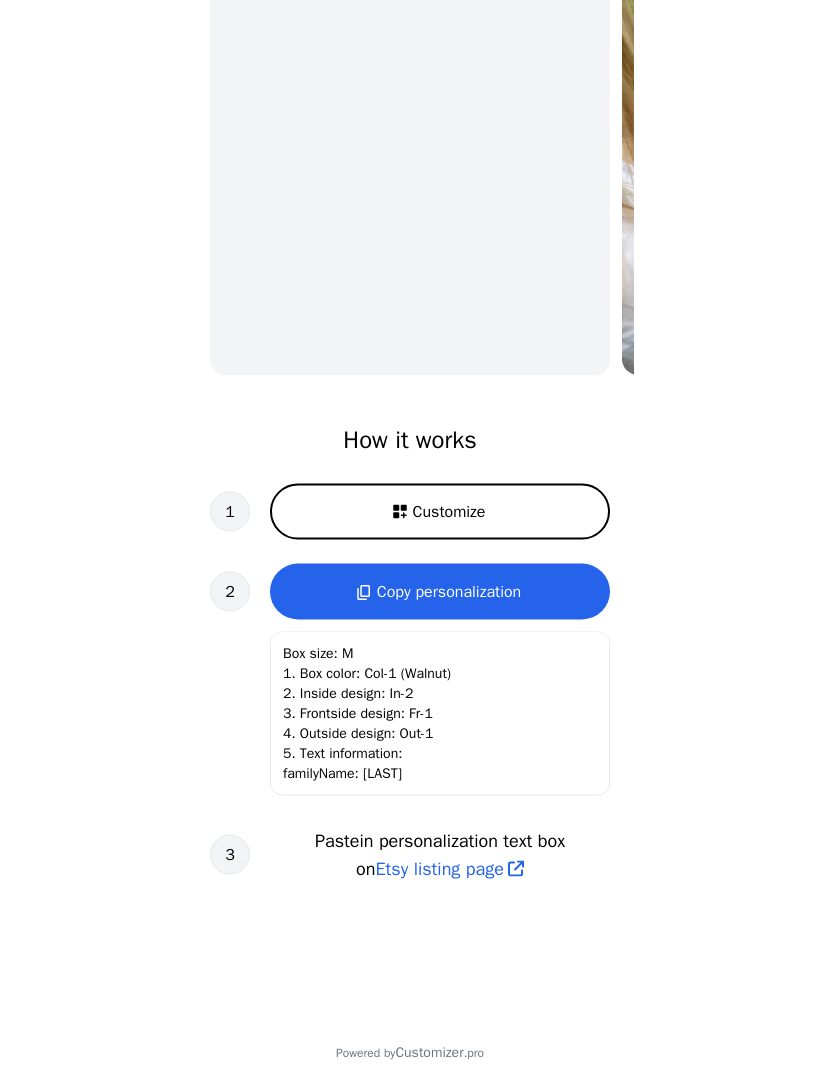 scroll, scrollTop: 305, scrollLeft: 0, axis: vertical 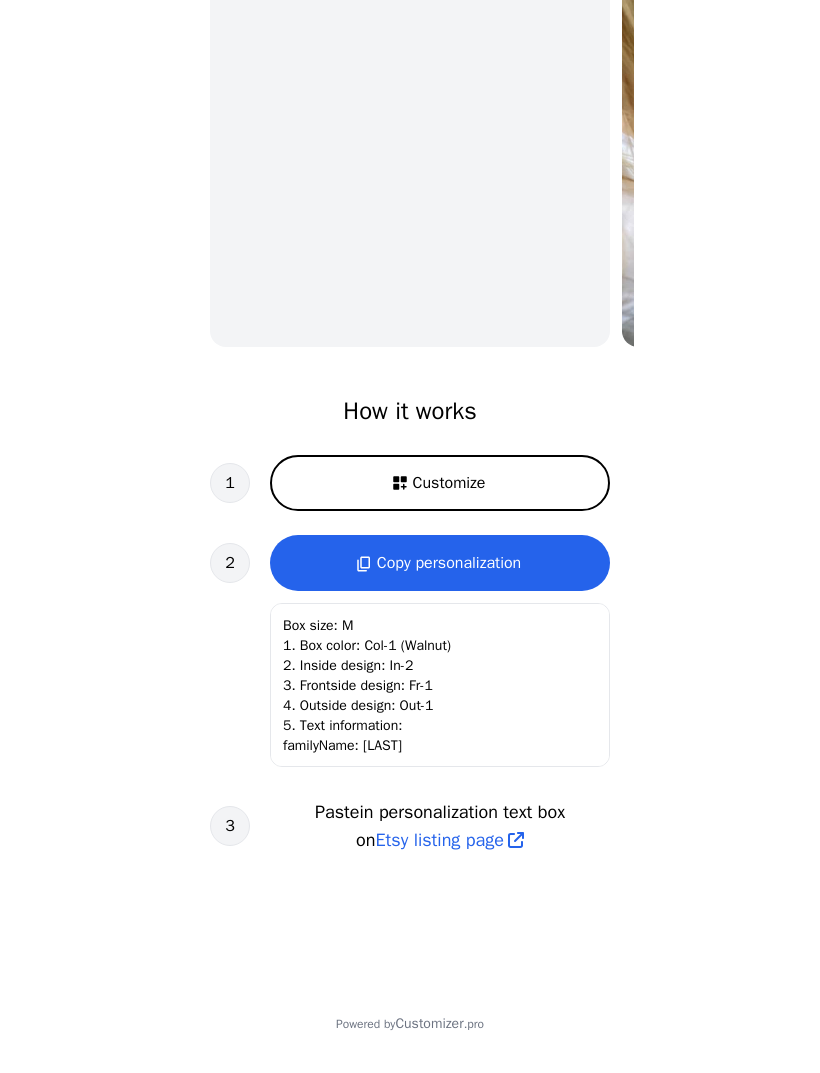 click on "Customize" at bounding box center (440, 483) 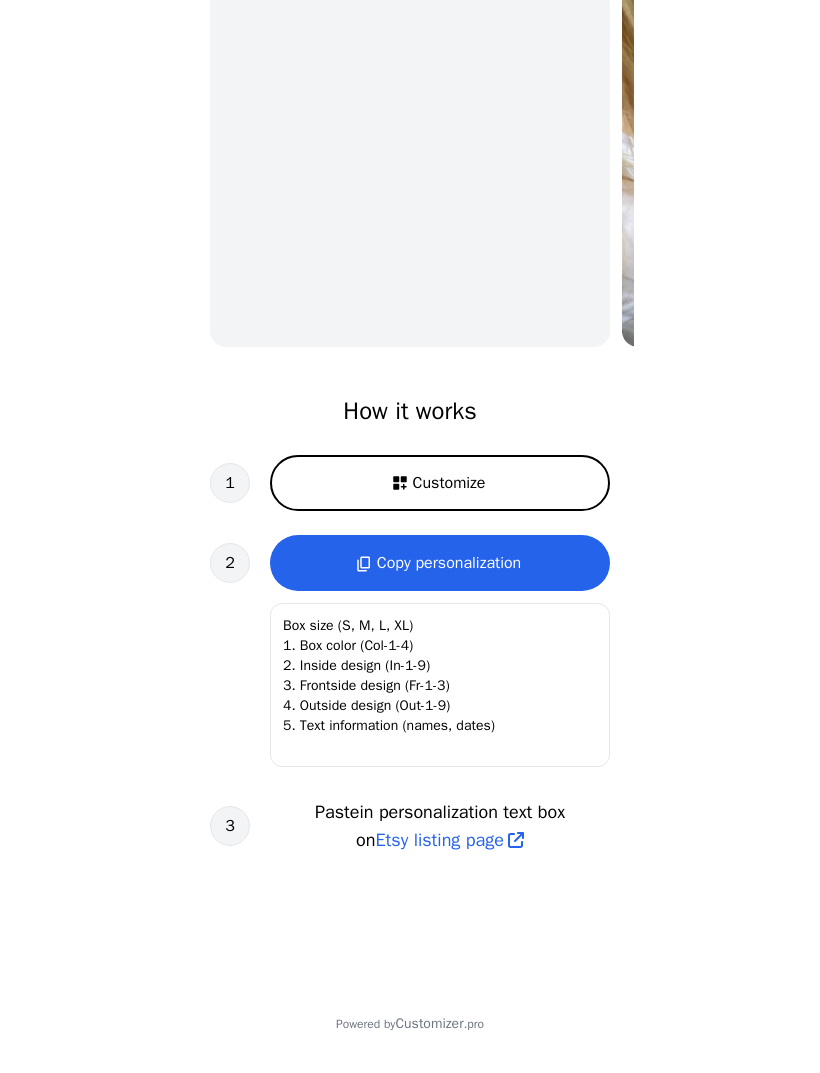 scroll, scrollTop: 167, scrollLeft: 0, axis: vertical 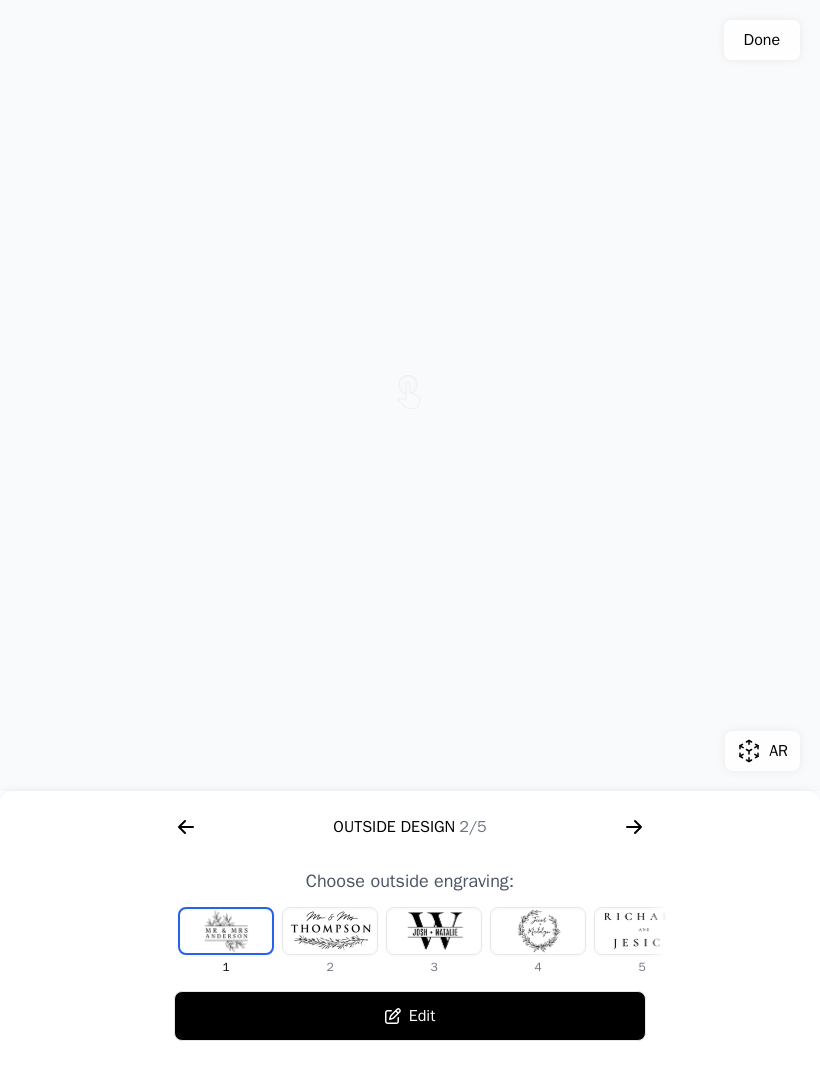 click 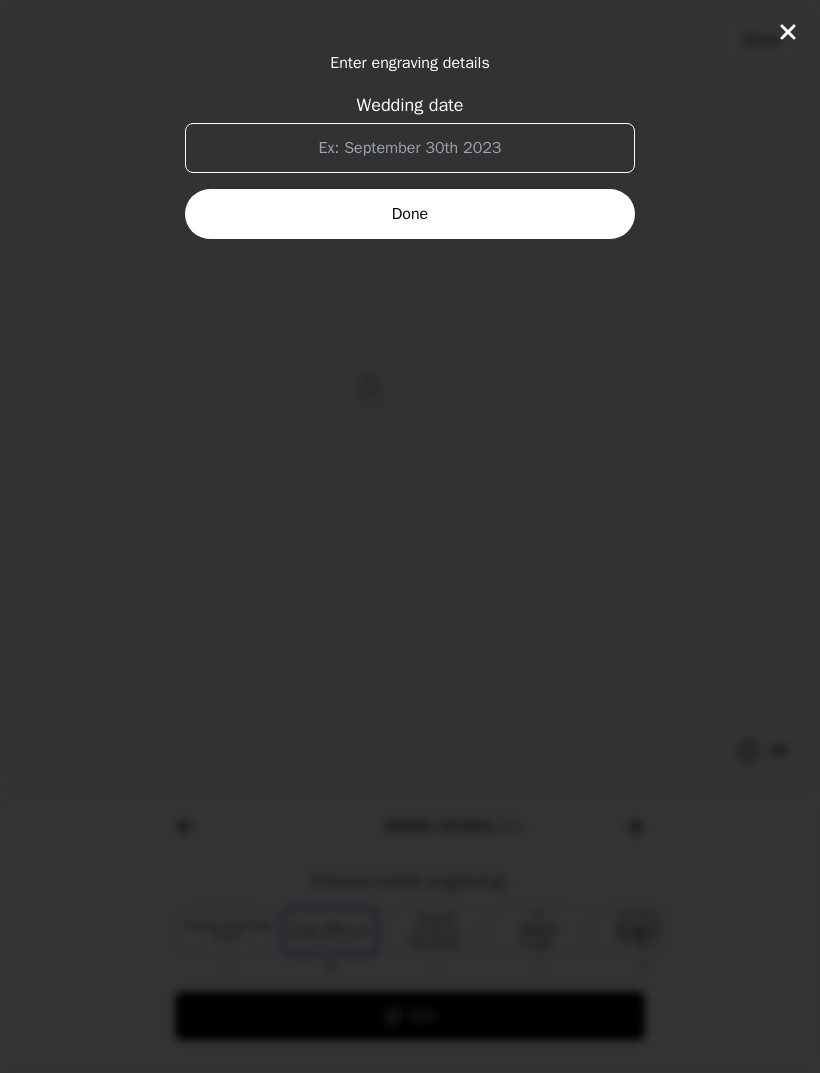 scroll, scrollTop: 0, scrollLeft: 1280, axis: horizontal 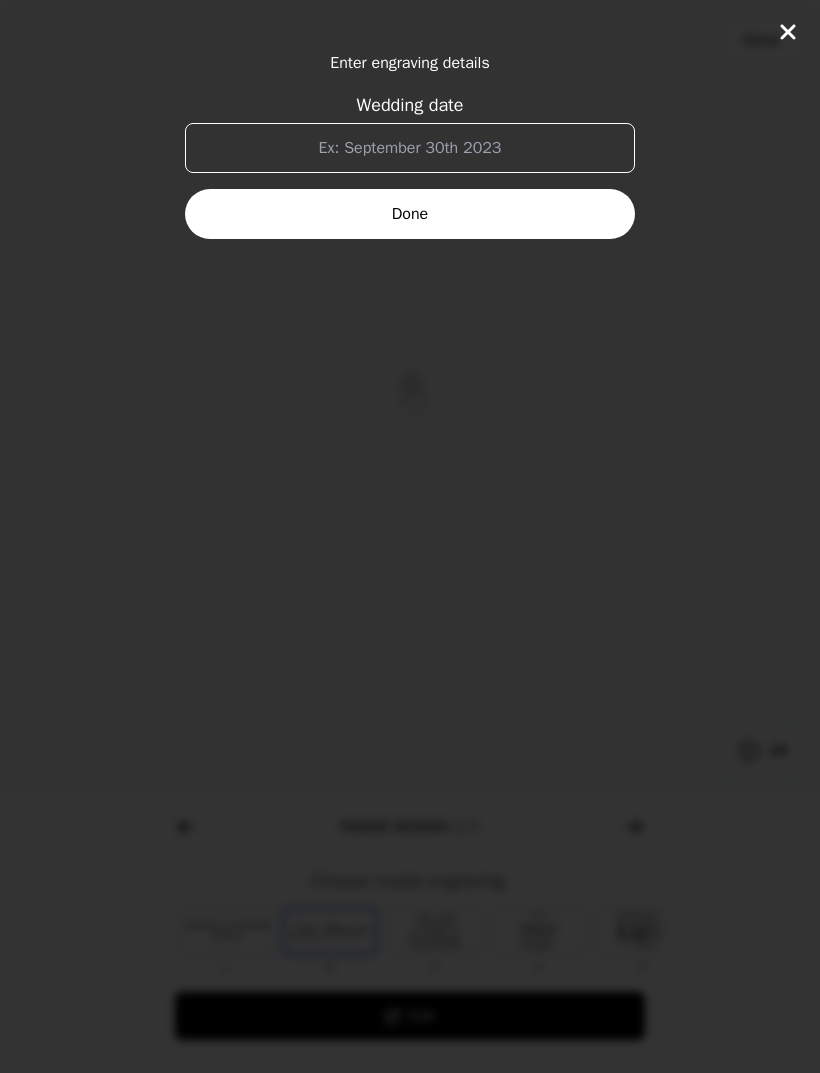 click on "Wedding date" at bounding box center (410, 148) 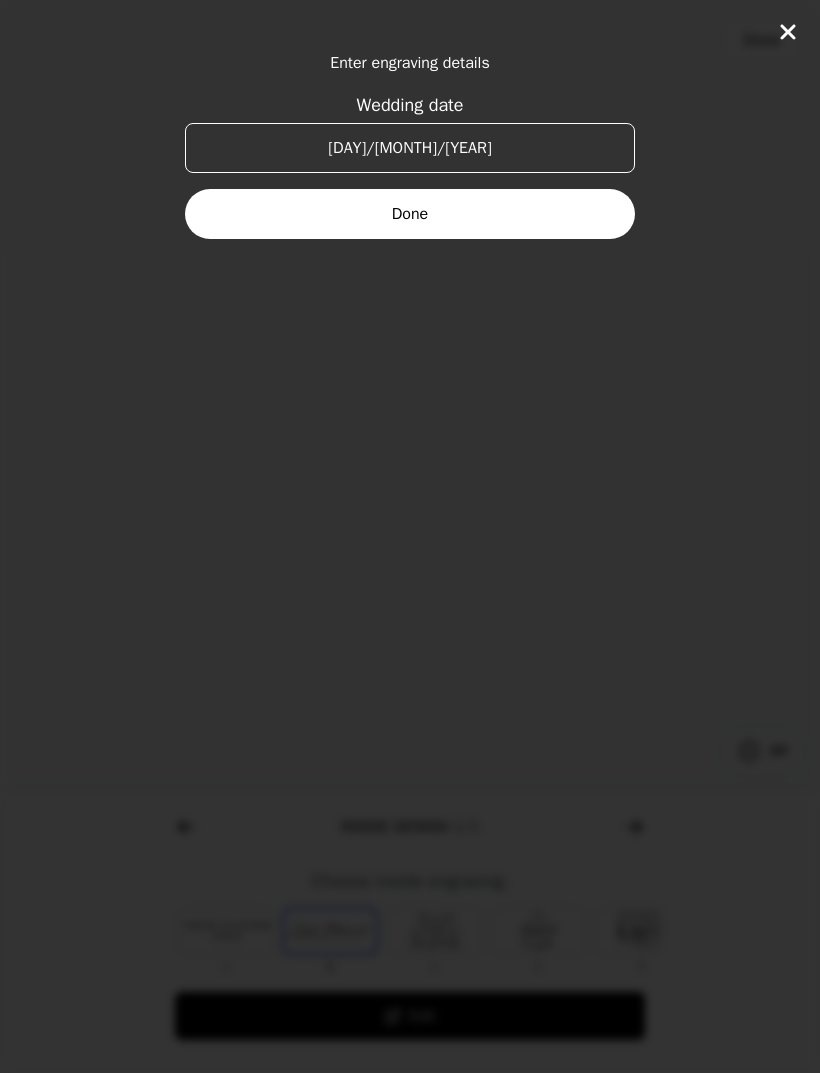 type on "[DAY]/[MONTH]/[YEAR]" 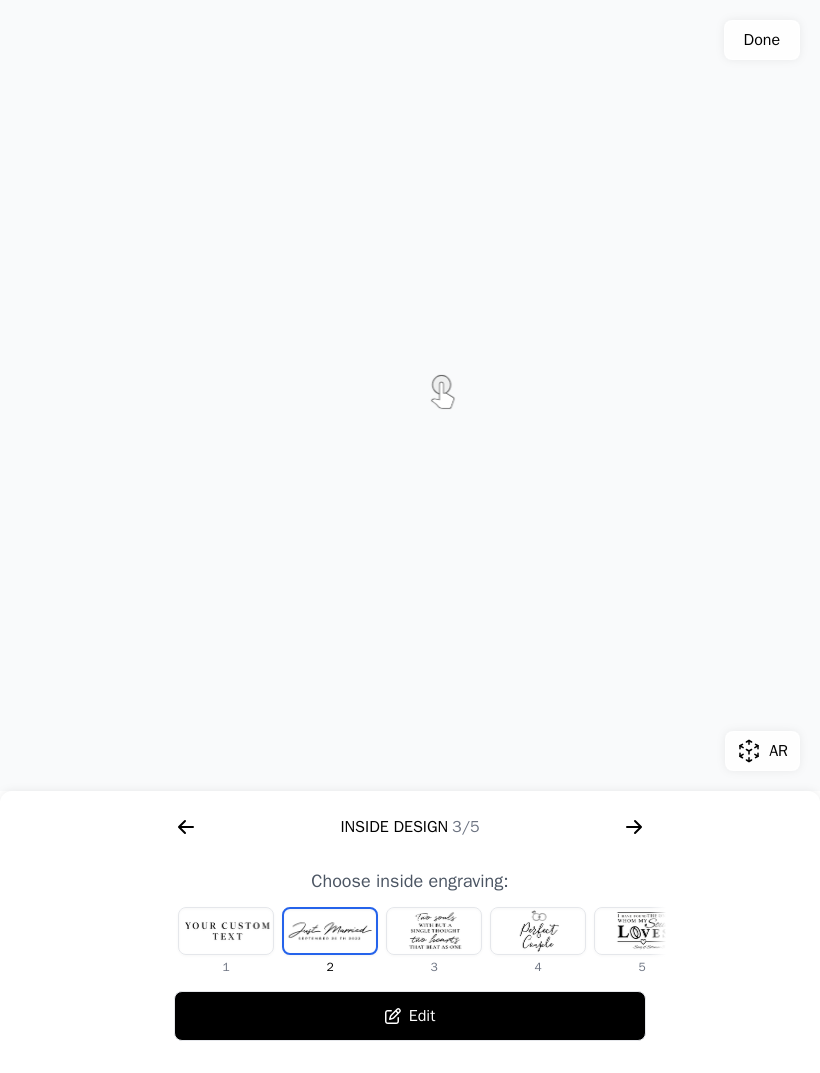 click on "Edit" at bounding box center (410, 1016) 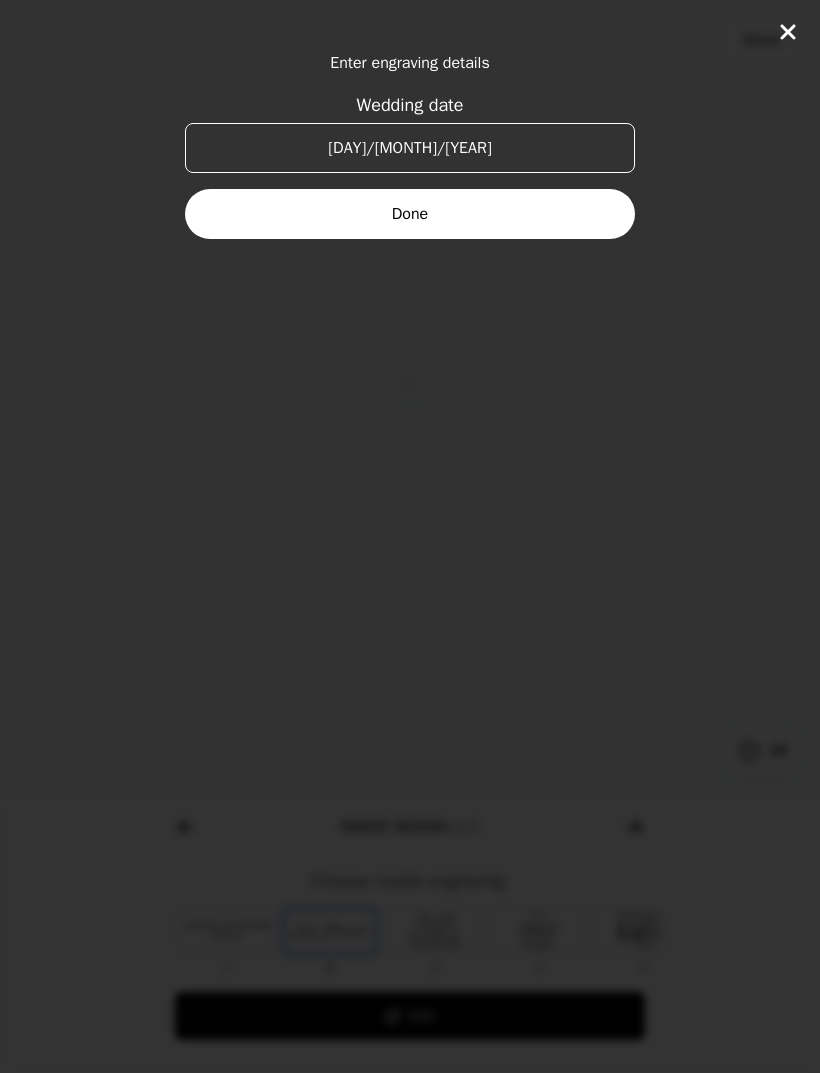 click on "[DAY]/[MONTH]/[YEAR]" at bounding box center (410, 148) 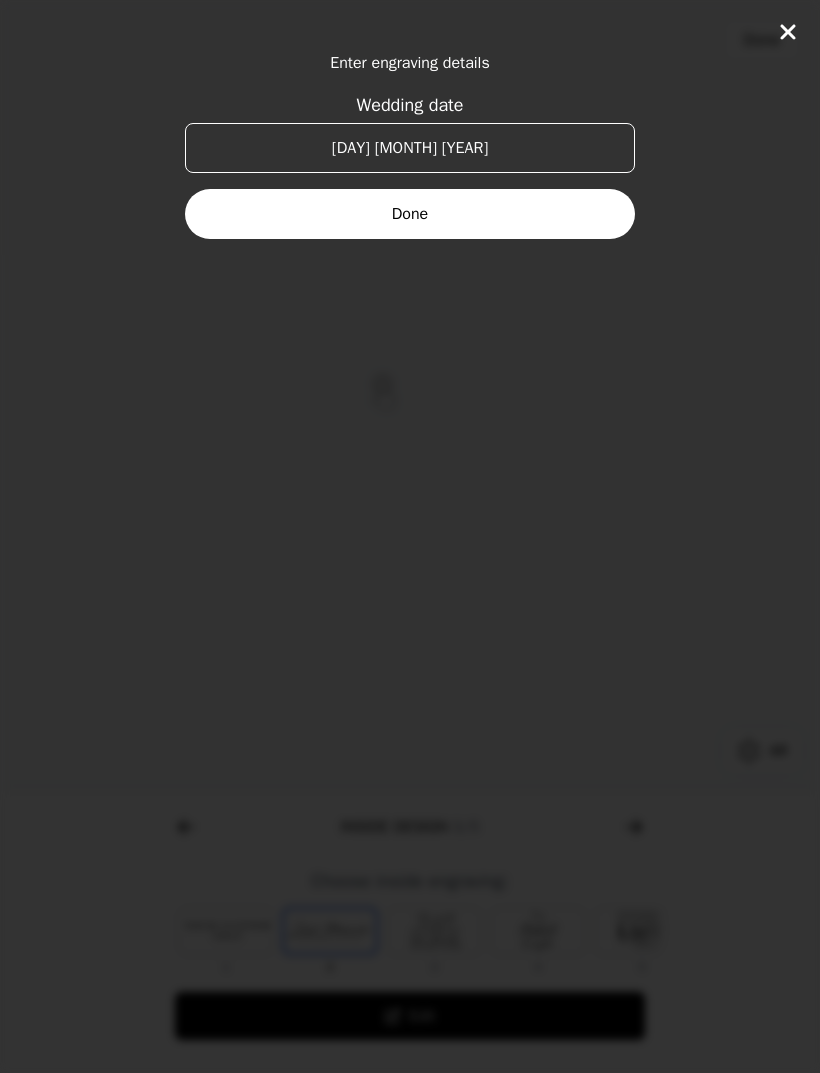 type on "[DAY] [MONTH] [YEAR]" 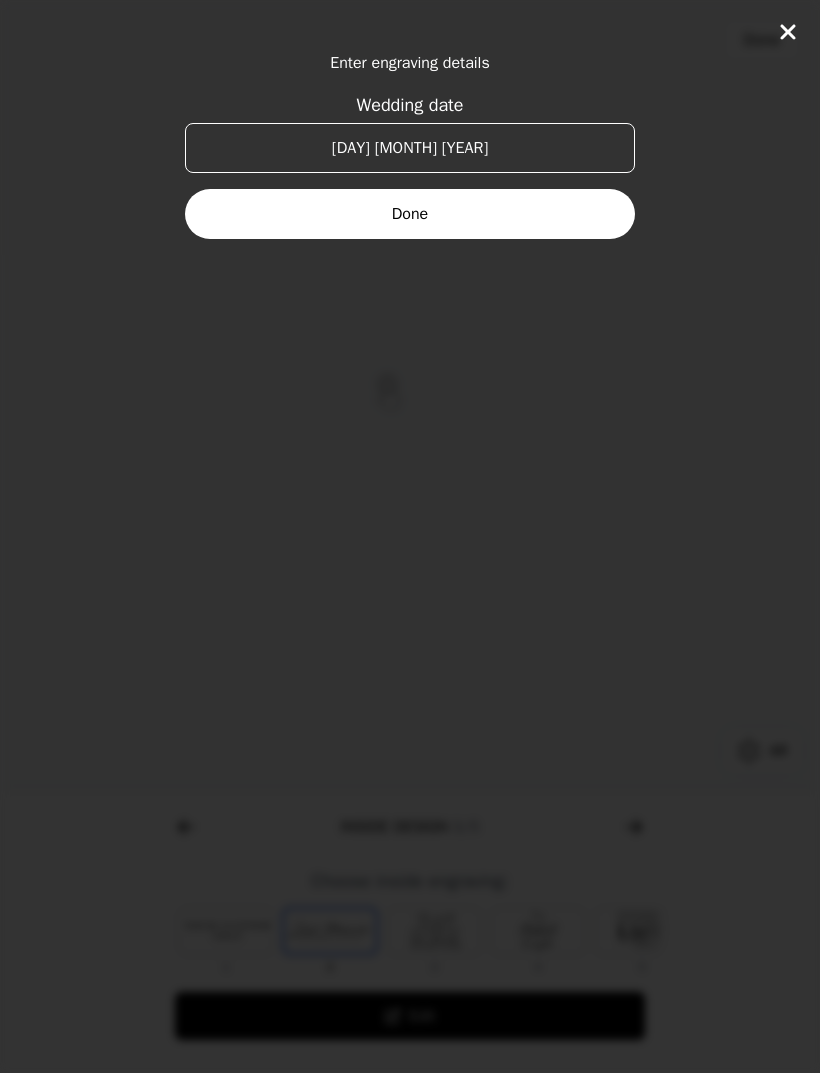click on "Done" at bounding box center (410, 214) 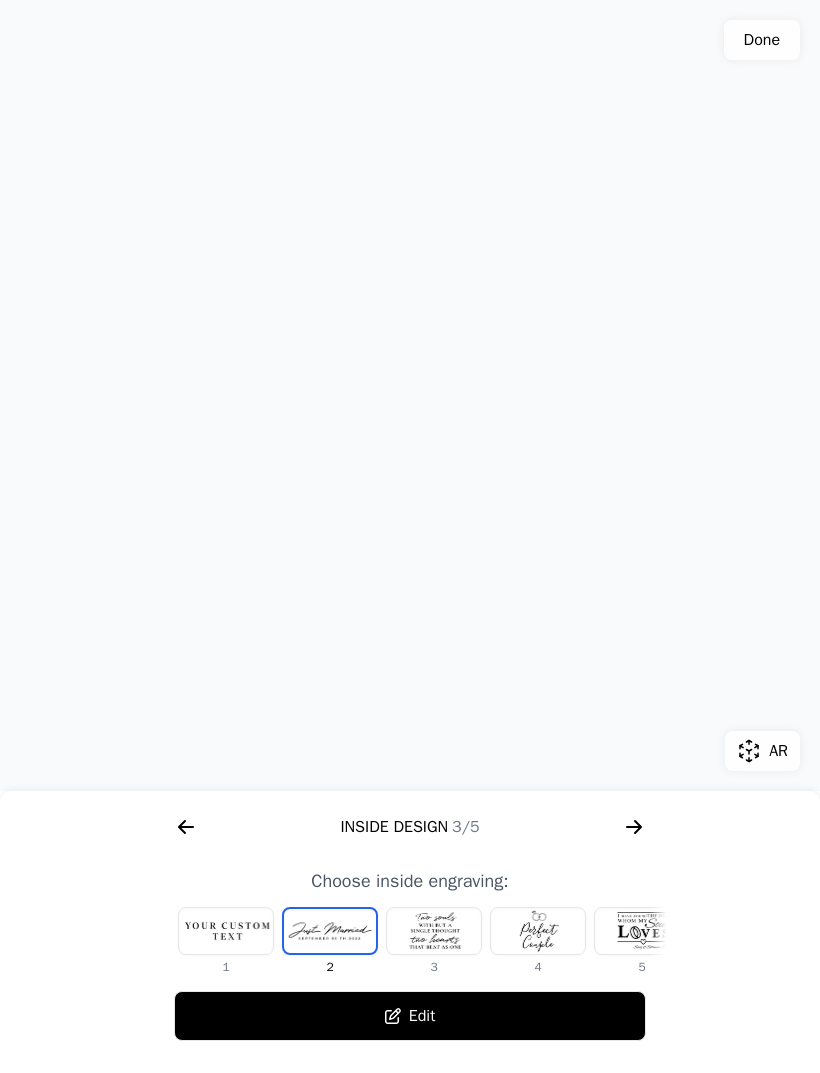 click on "Done" 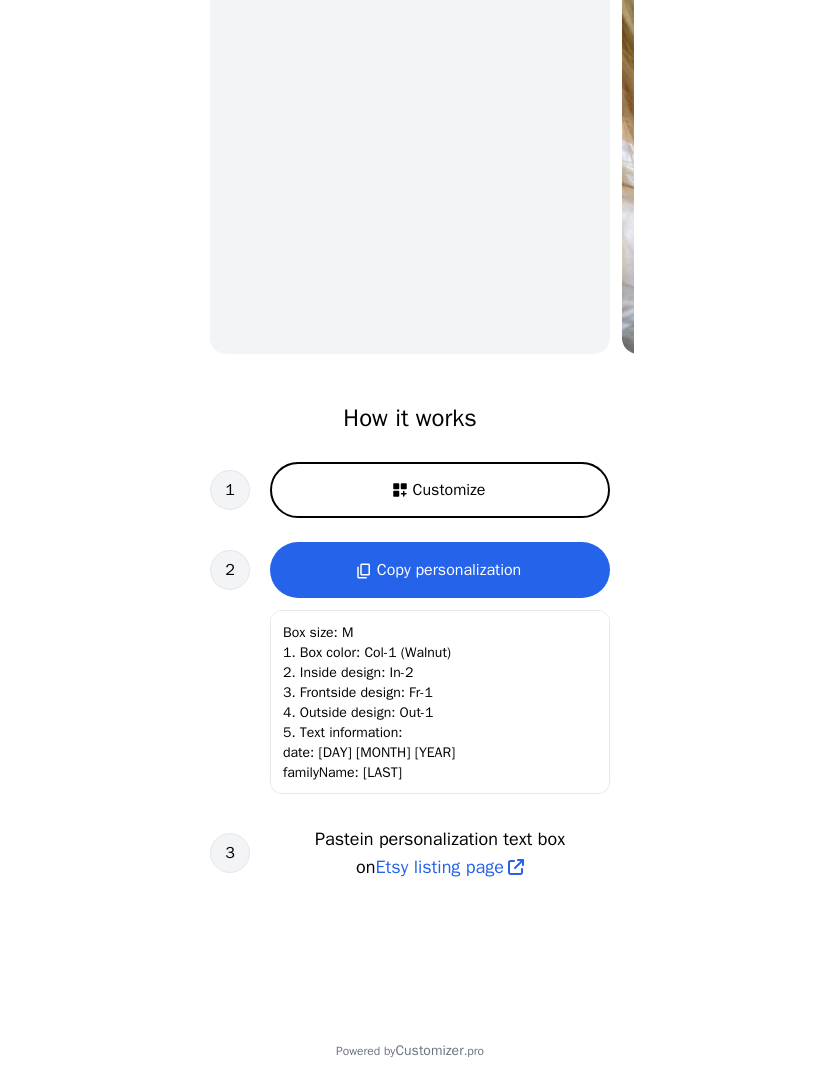 scroll, scrollTop: 325, scrollLeft: 0, axis: vertical 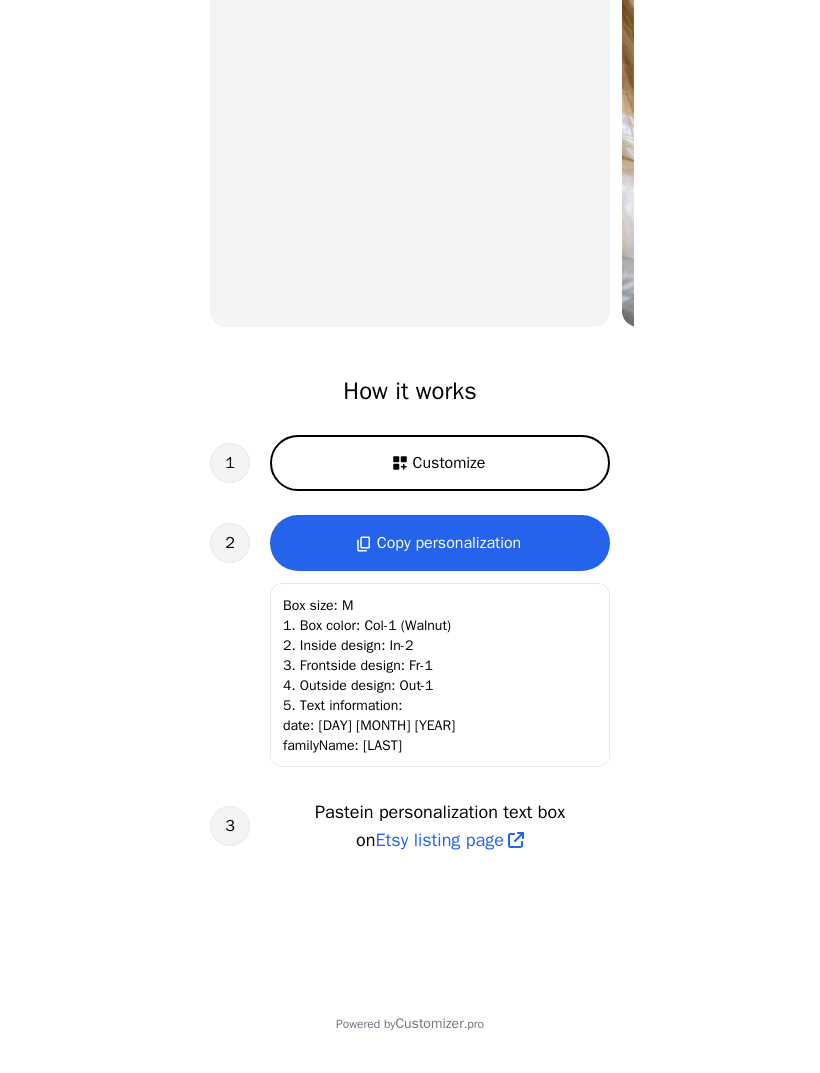 click on "Customize" at bounding box center [440, 463] 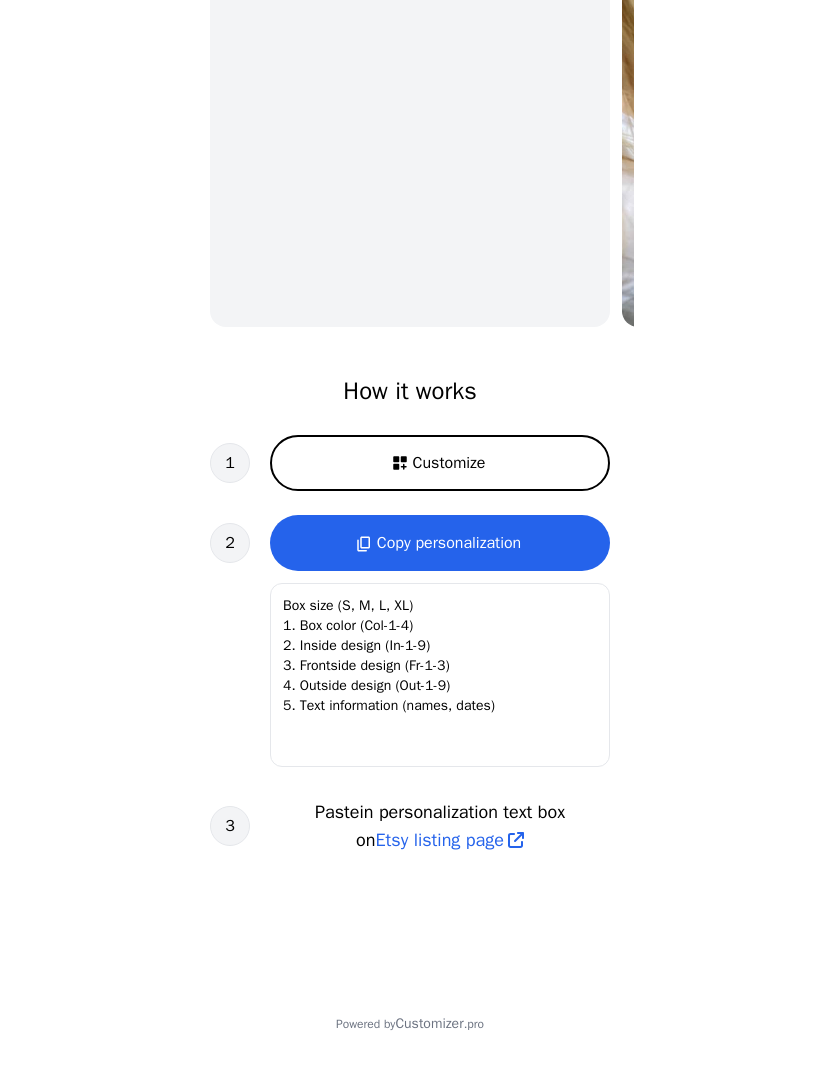 scroll, scrollTop: 167, scrollLeft: 0, axis: vertical 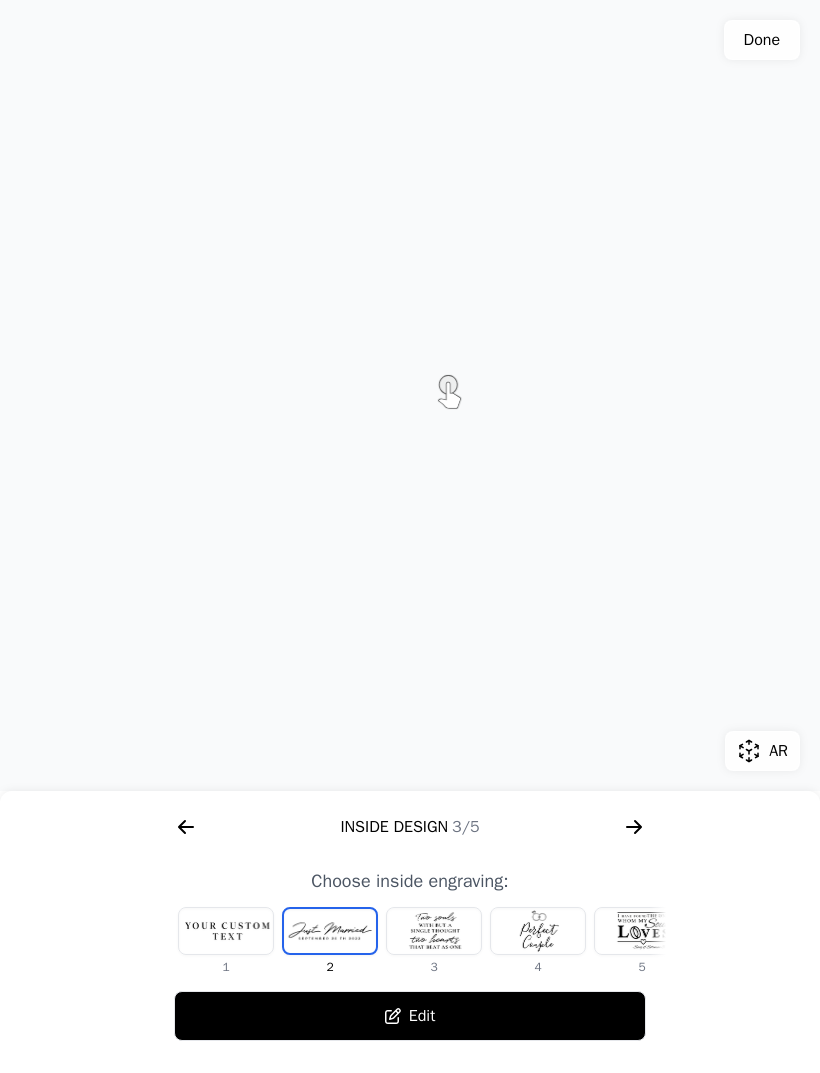 click 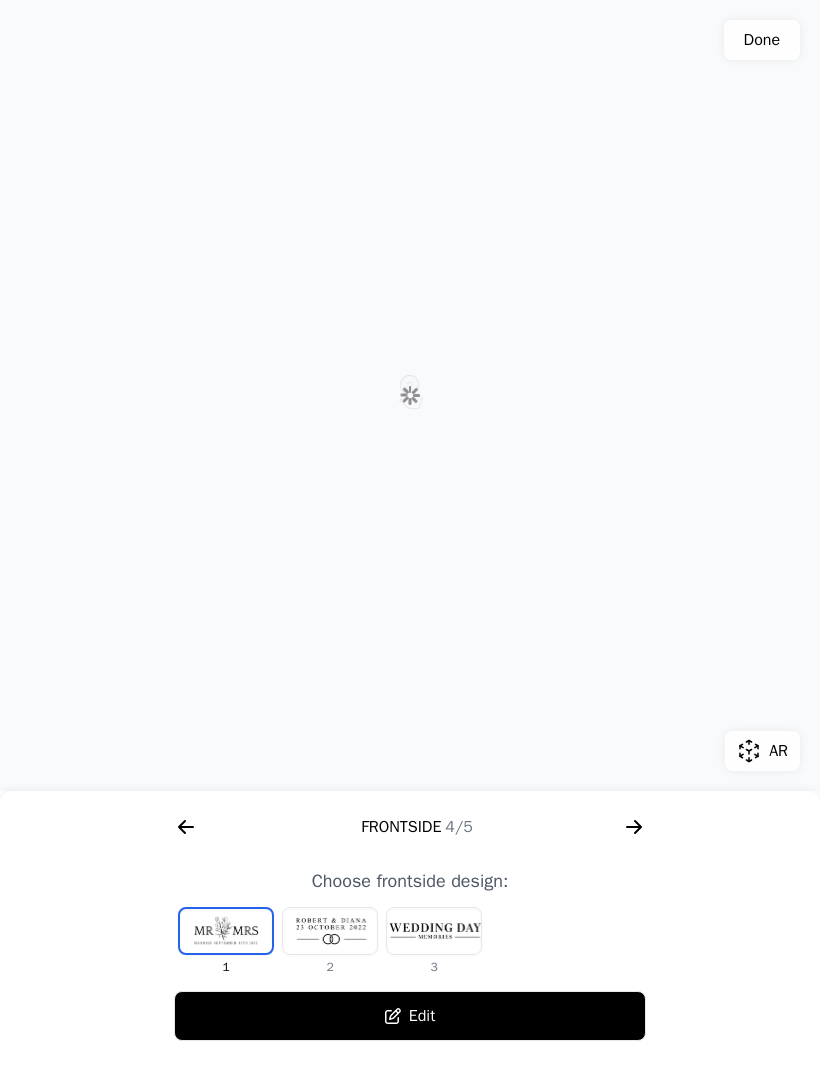 scroll, scrollTop: 0, scrollLeft: 1792, axis: horizontal 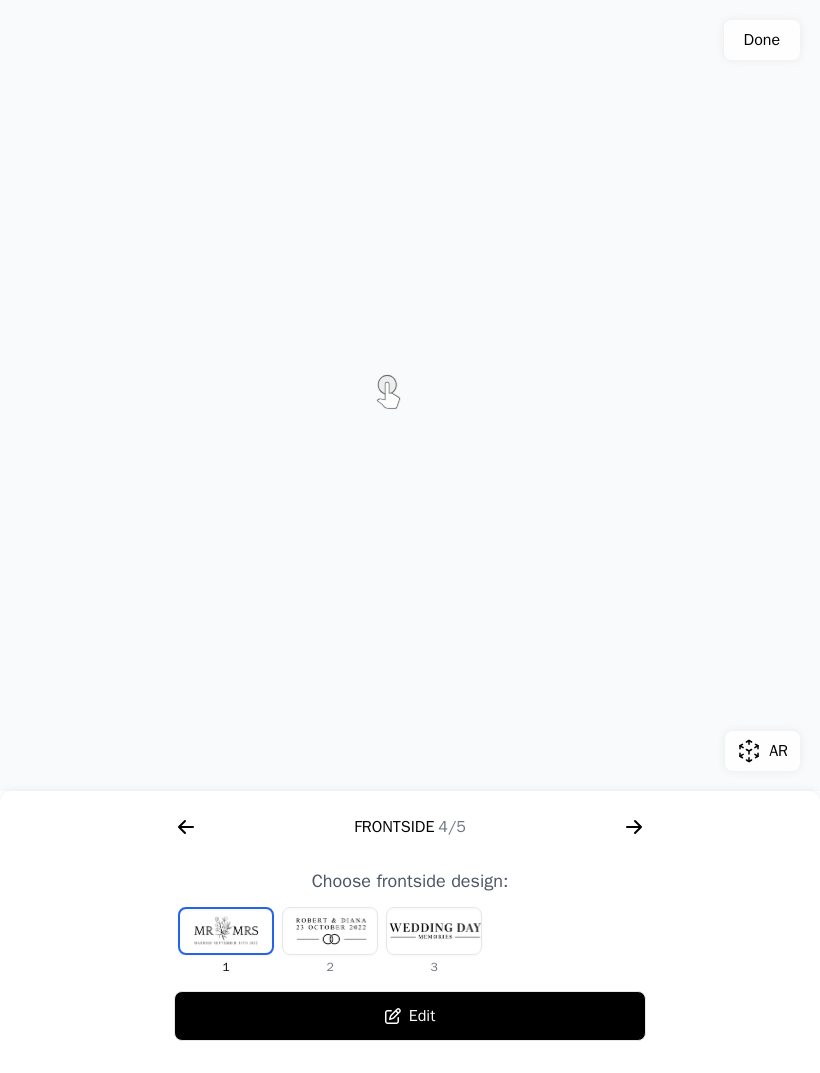 click at bounding box center [330, 931] 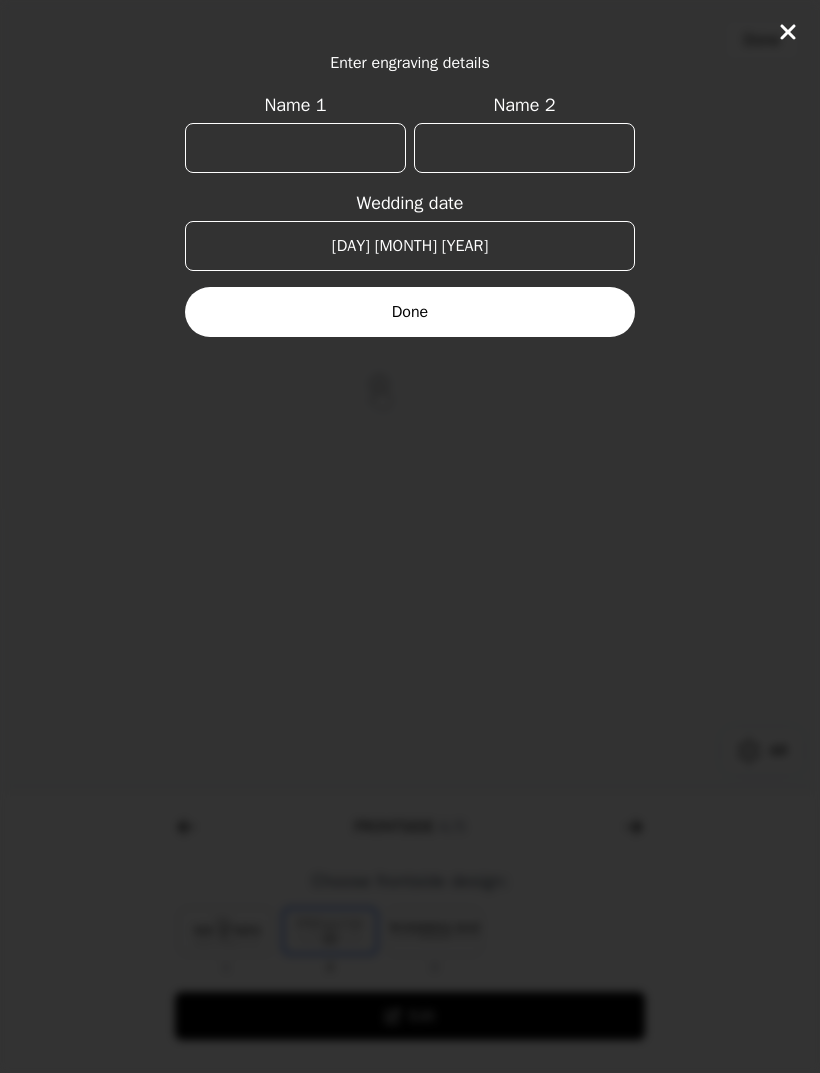click on "Name 1" at bounding box center [295, 148] 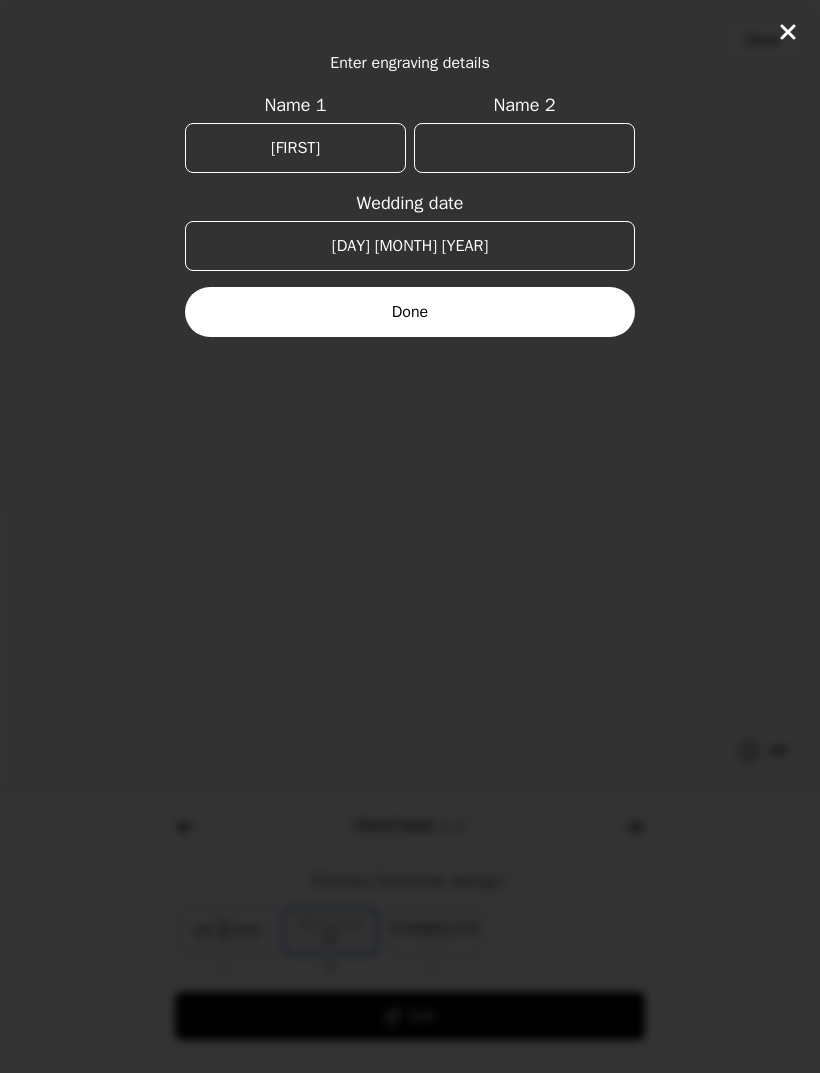 type on "[FIRST]" 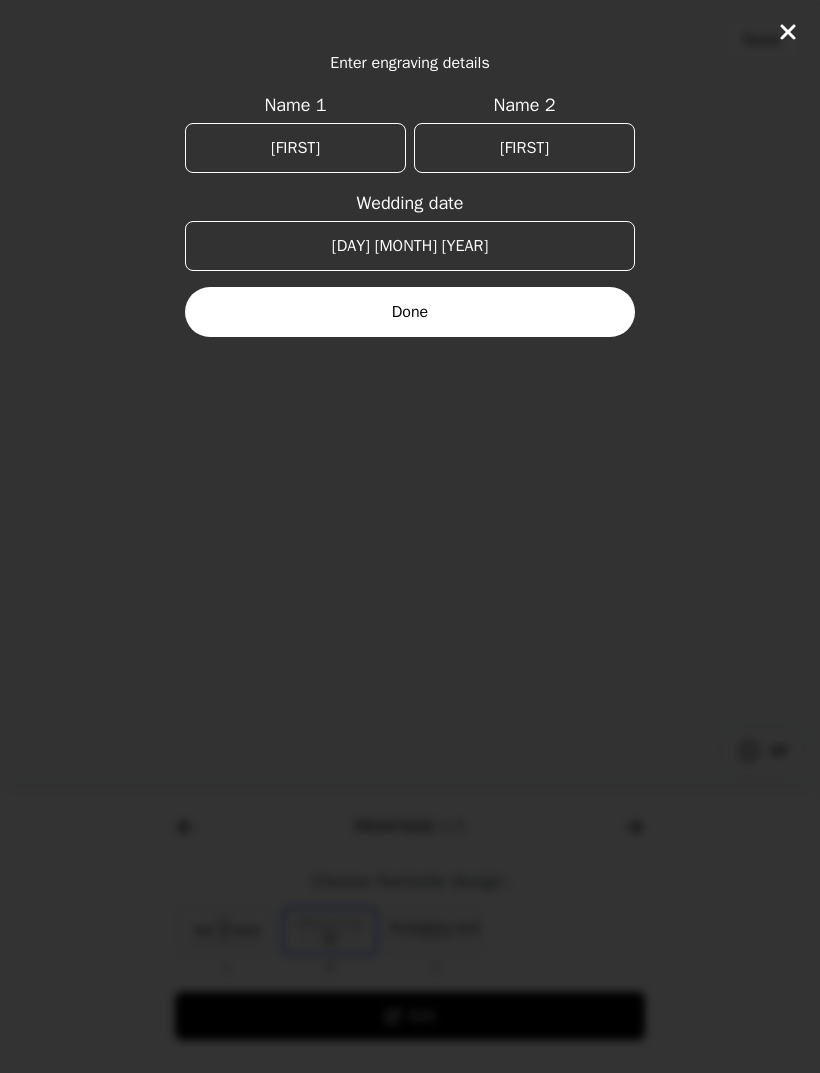 type on "[FIRST]" 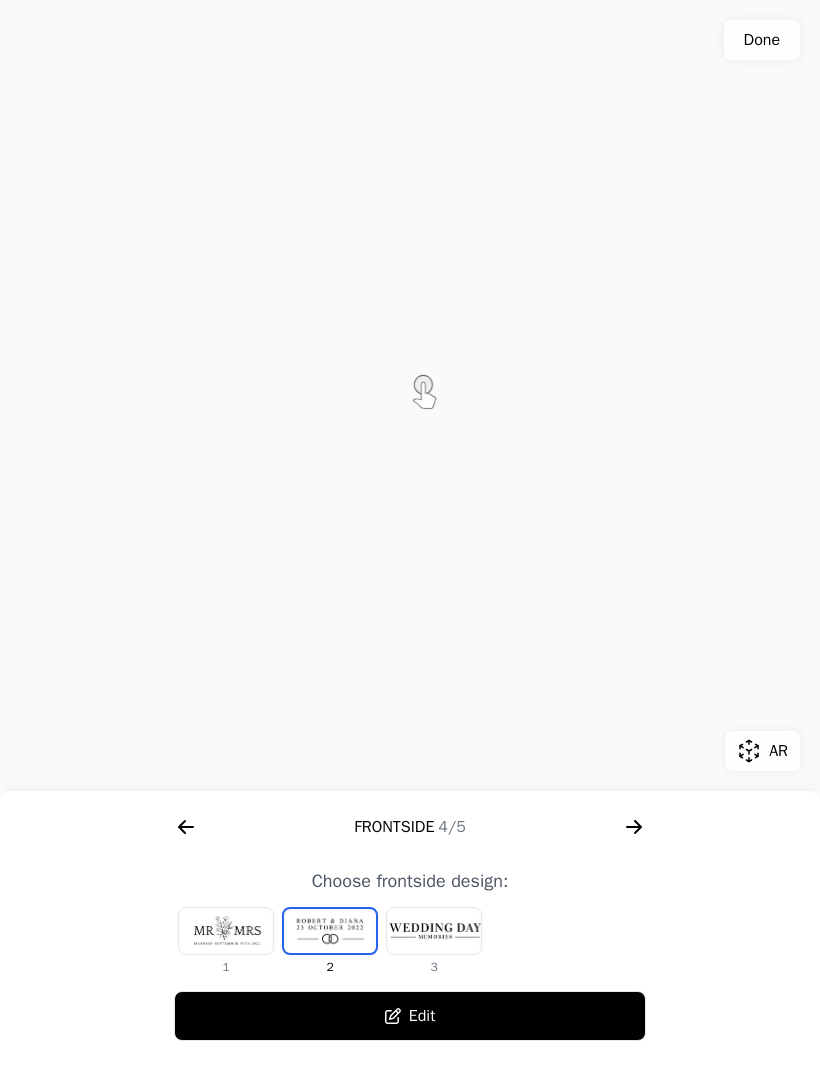 click on "Edit" at bounding box center [410, 1016] 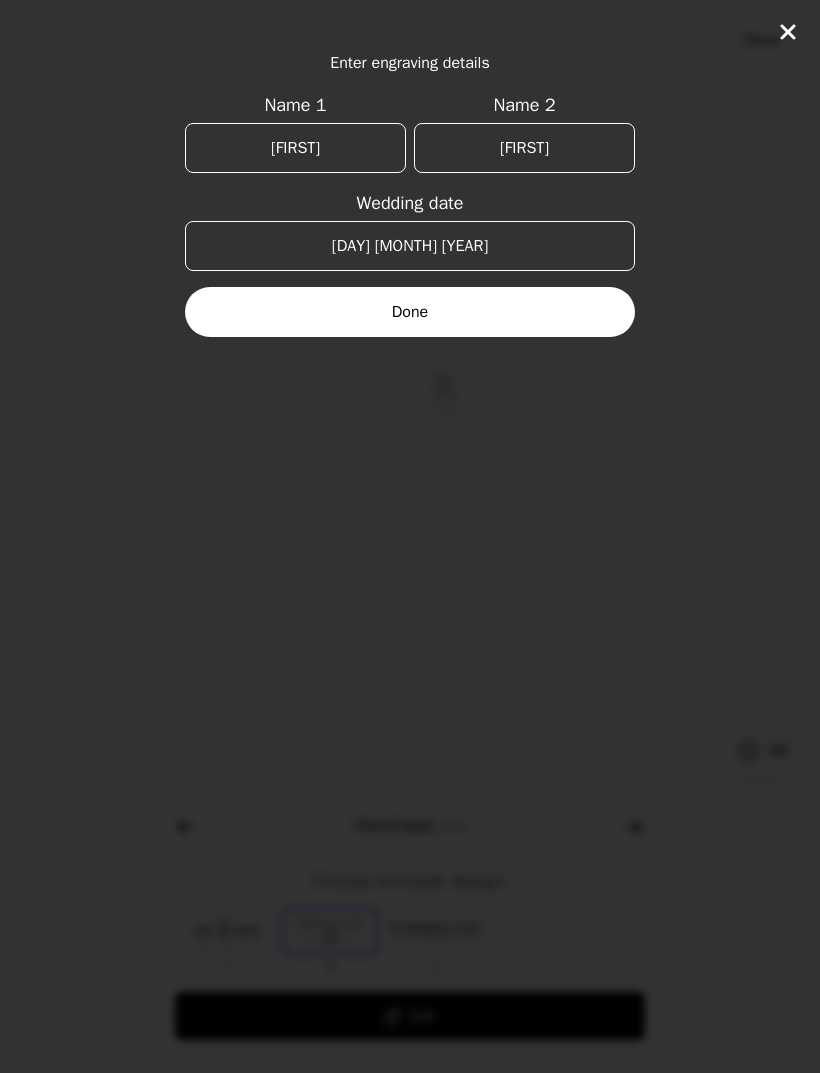click on "[DAY] [MONTH] [YEAR]" at bounding box center [410, 246] 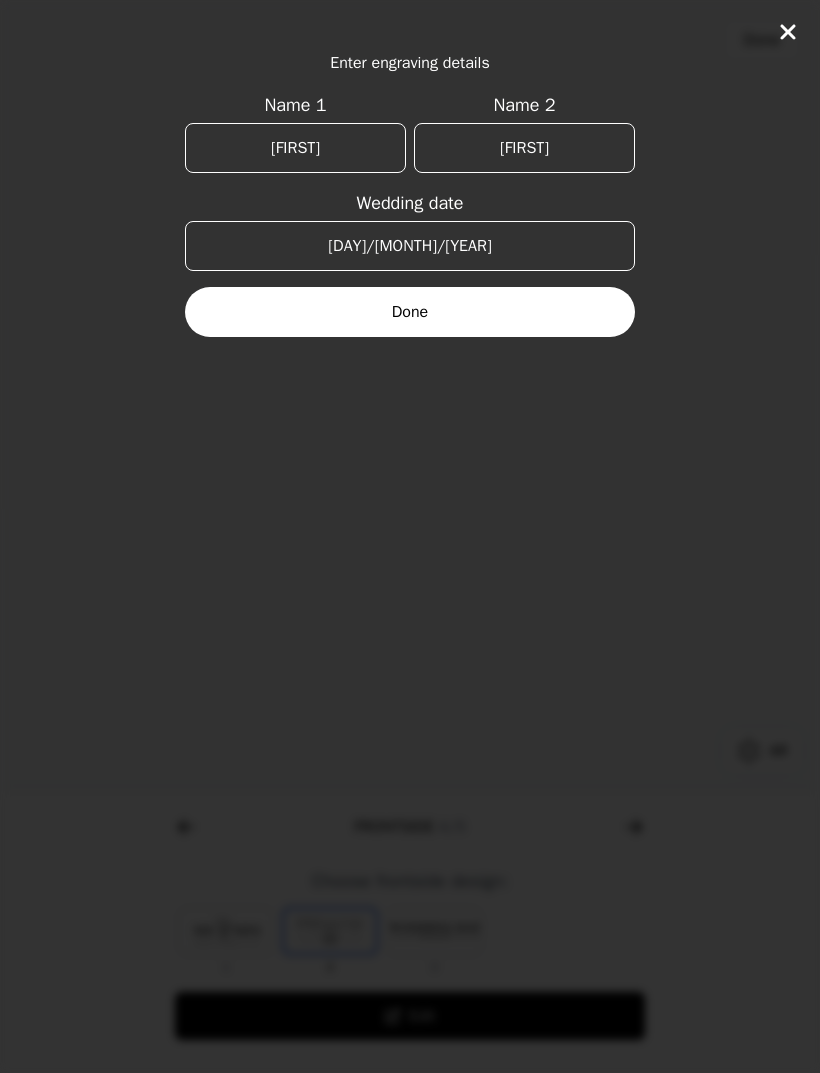 type on "[DAY]/[MONTH]/[YEAR]" 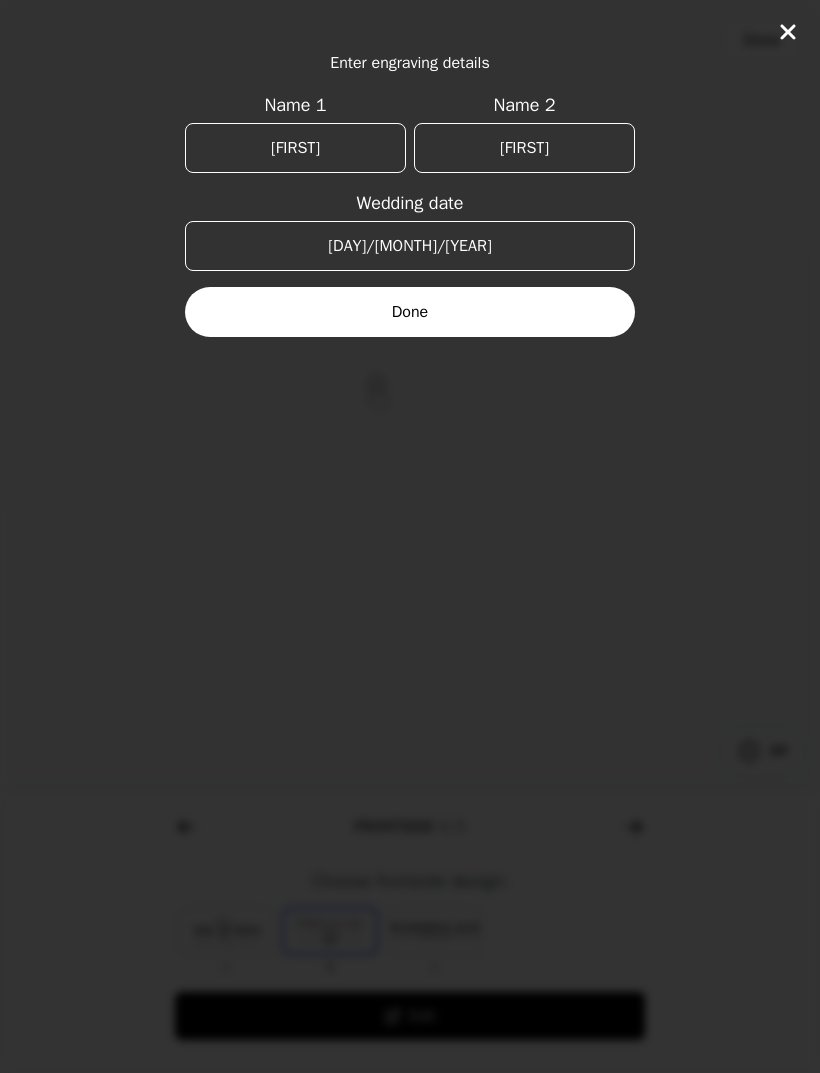 click on "Done" at bounding box center [410, 312] 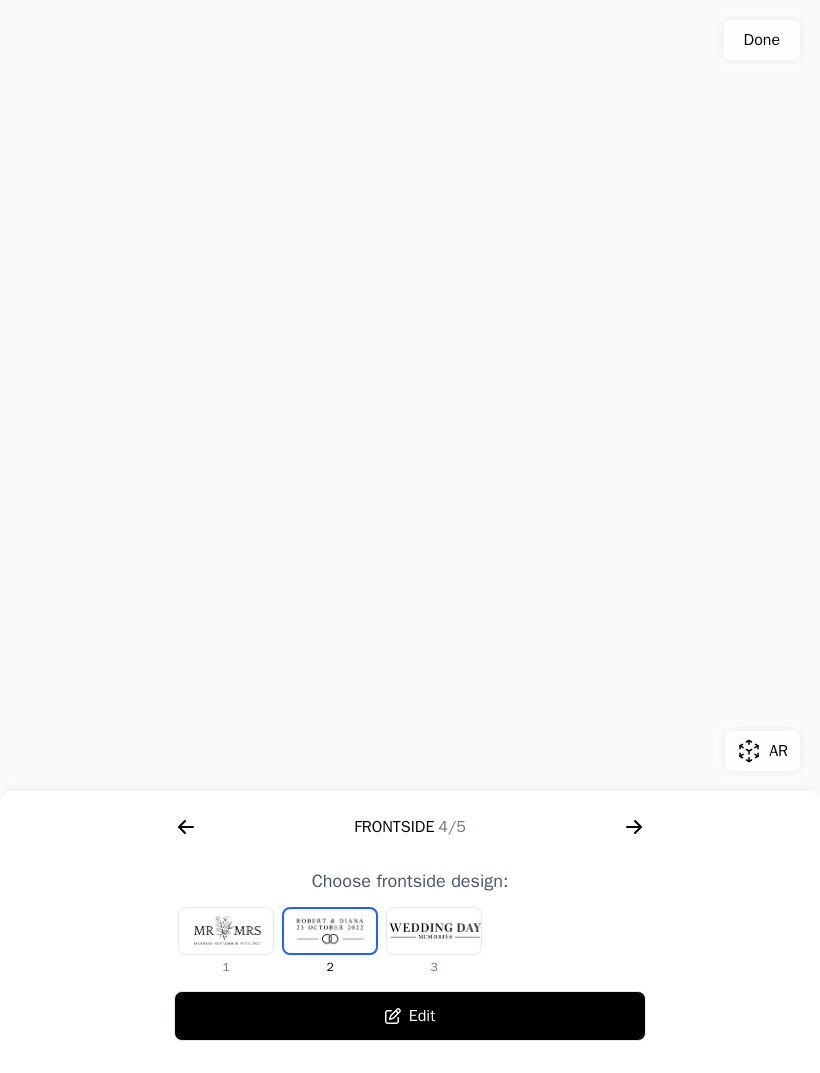 click at bounding box center [410, 395] 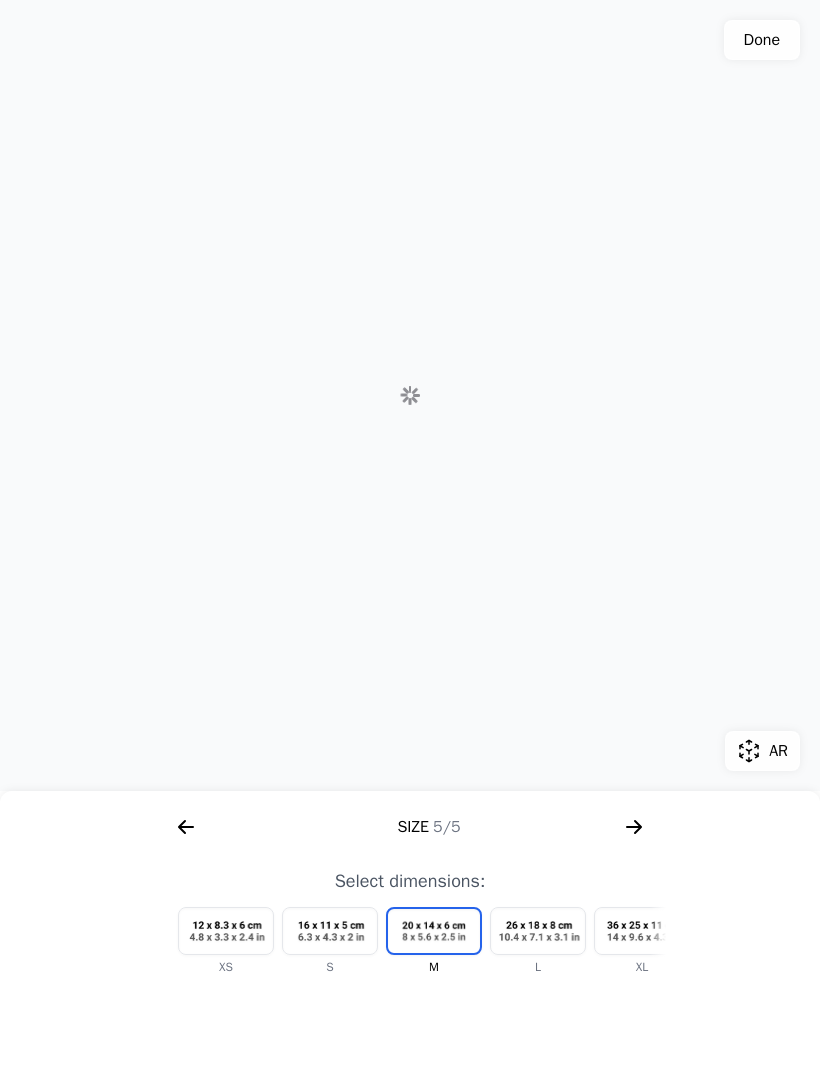 scroll, scrollTop: 0, scrollLeft: 2304, axis: horizontal 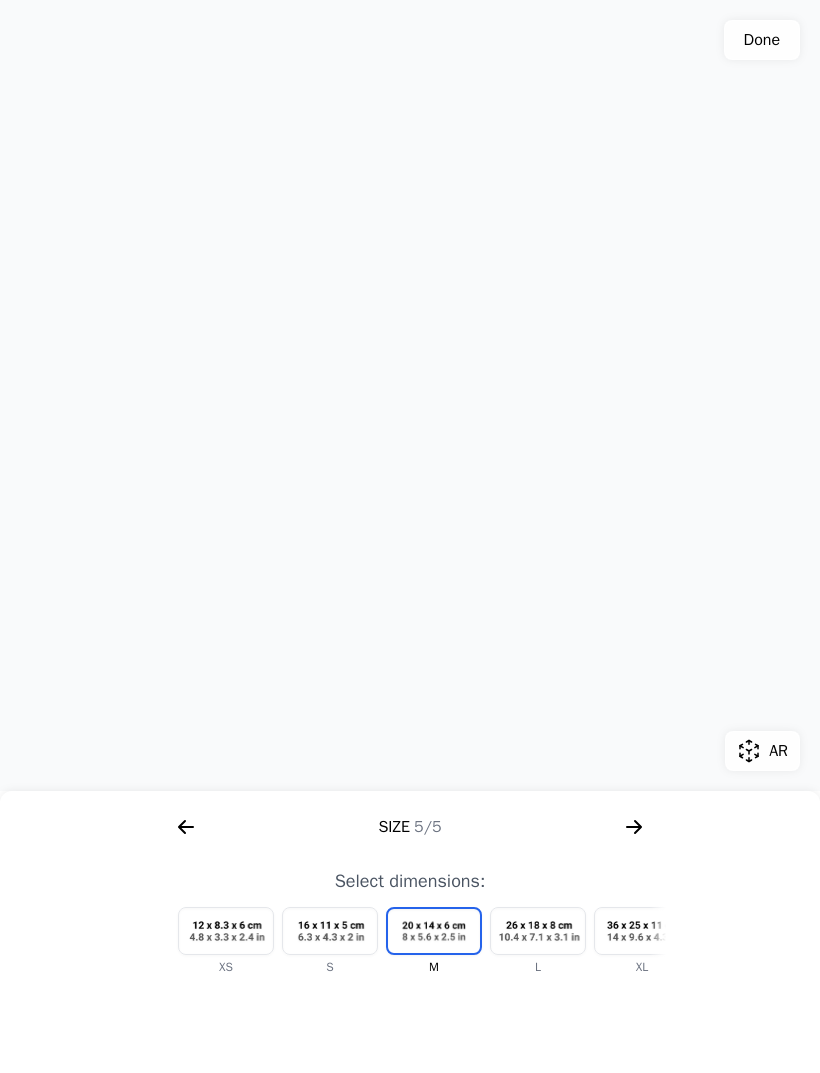 click at bounding box center [538, 931] 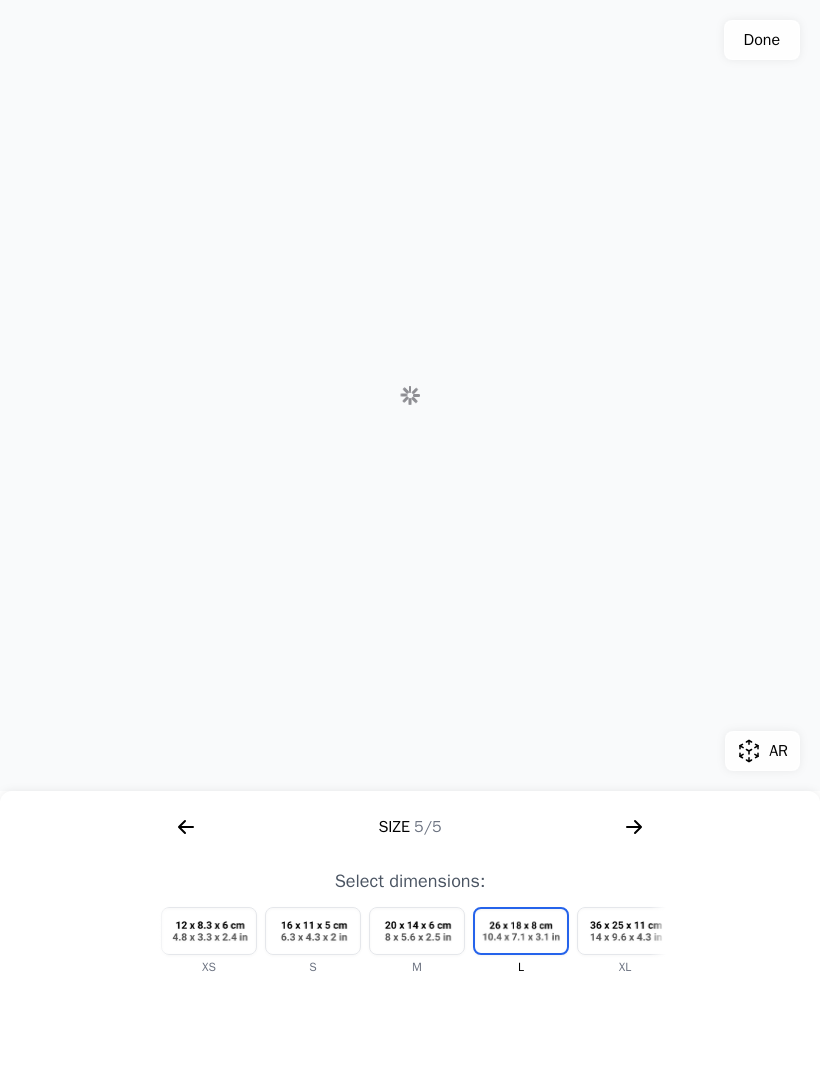 scroll, scrollTop: 0, scrollLeft: 60, axis: horizontal 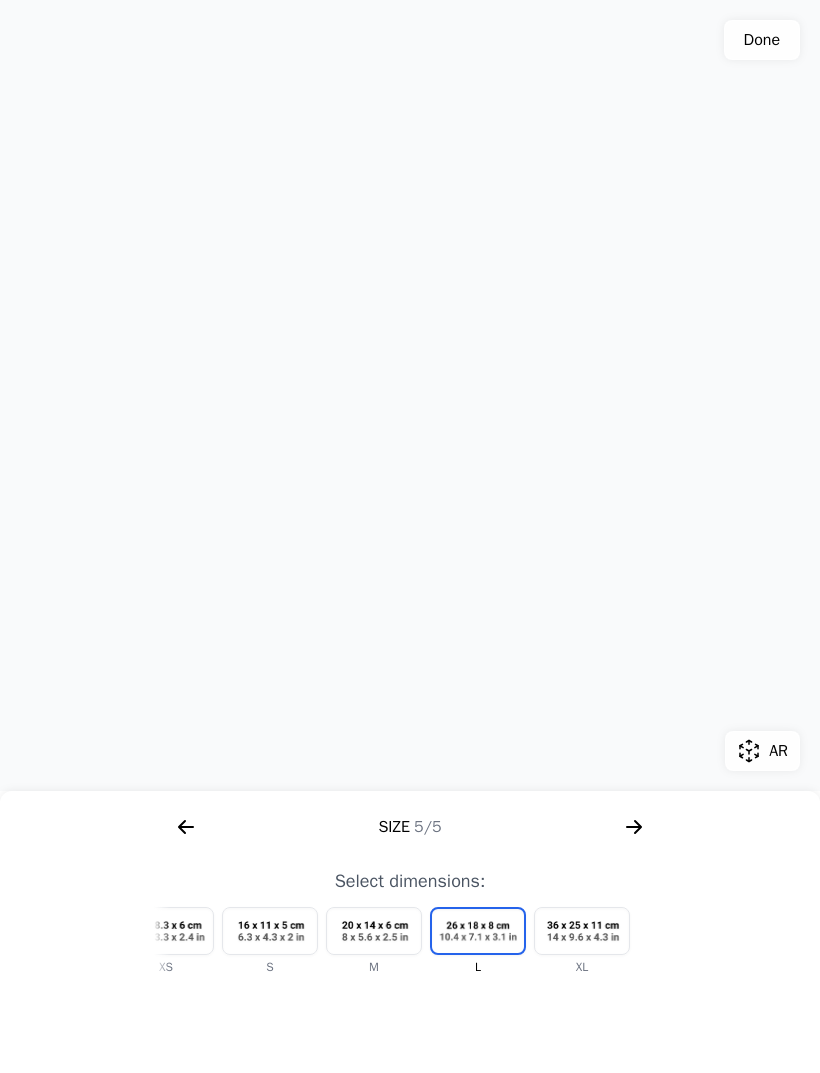 click on "Color  1/5 Outside Design  2/5 Inside Design  3/5 Frontside  4/5 Size  5/5 Pick wood type: Walnut Oak Cherry Ash tree Edit Choose outside engraving: 1 2 3 4 5 6 7 8 Edit Choose inside engraving: 1 2 3 4 5 6 7 8 9 Edit Choose frontside design: 1 2 3 Edit Select dimensions: XS S M L XL Edit" at bounding box center (410, 922) 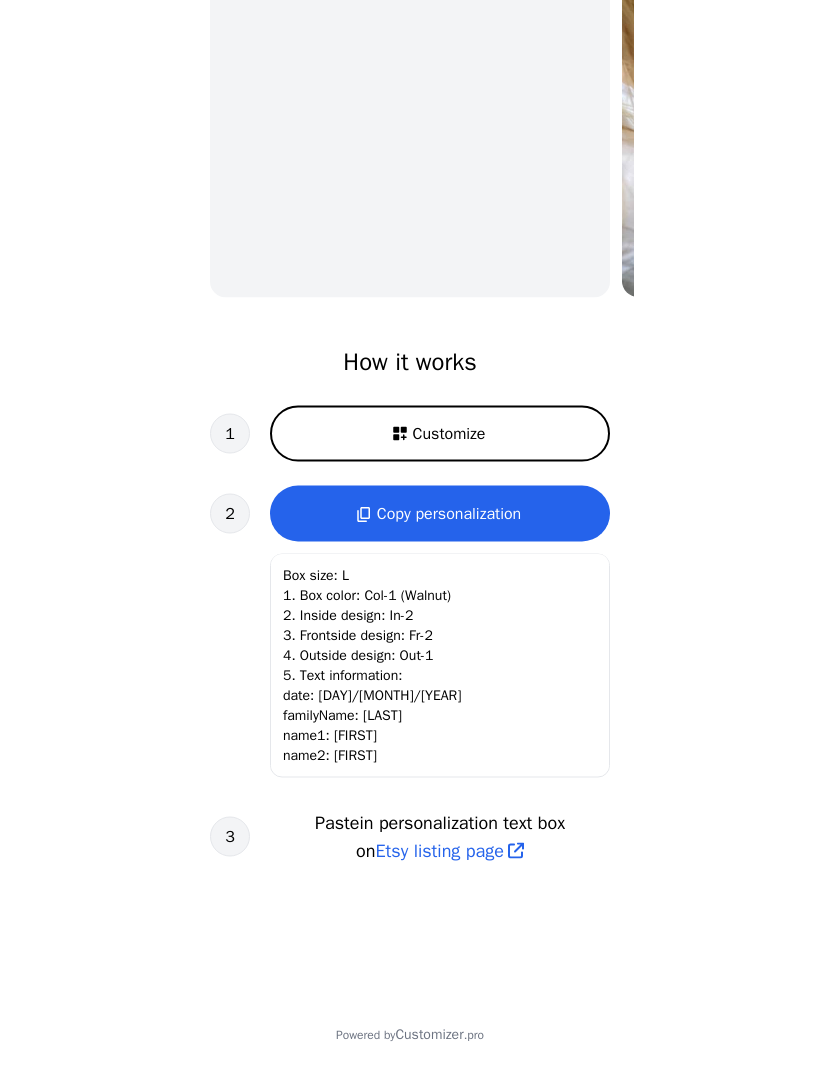 scroll, scrollTop: 365, scrollLeft: 0, axis: vertical 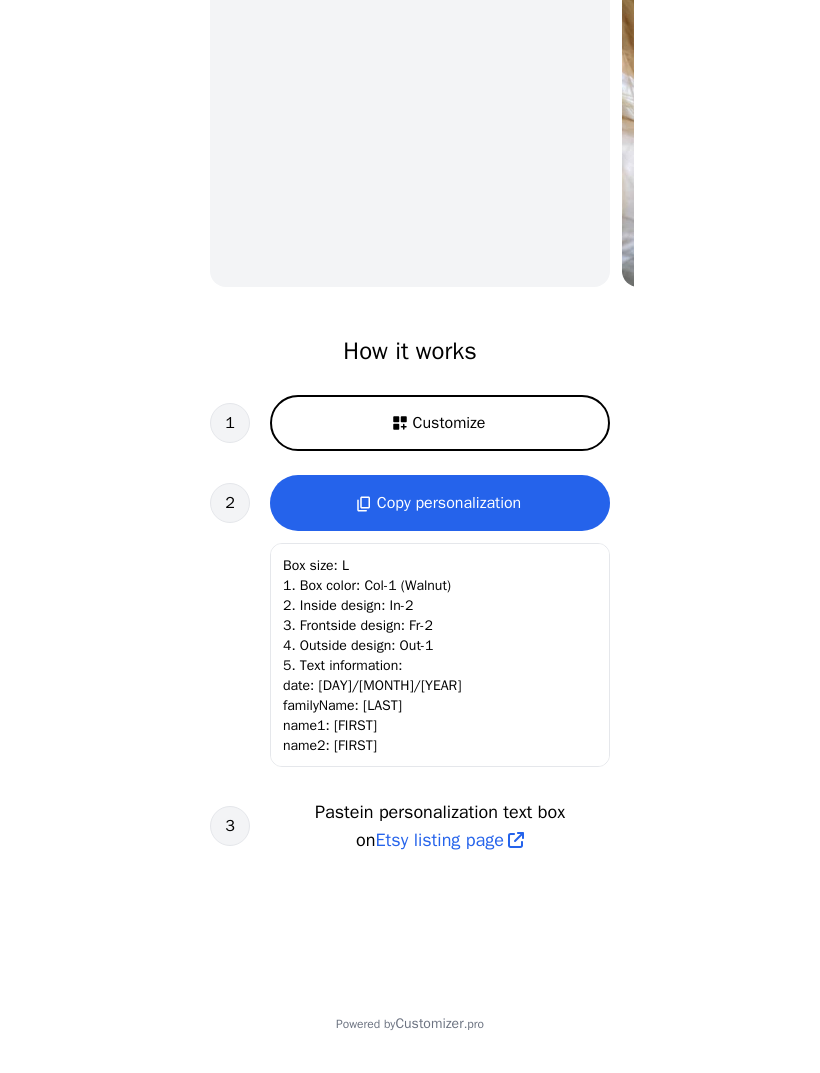 click on "Copy personalization" 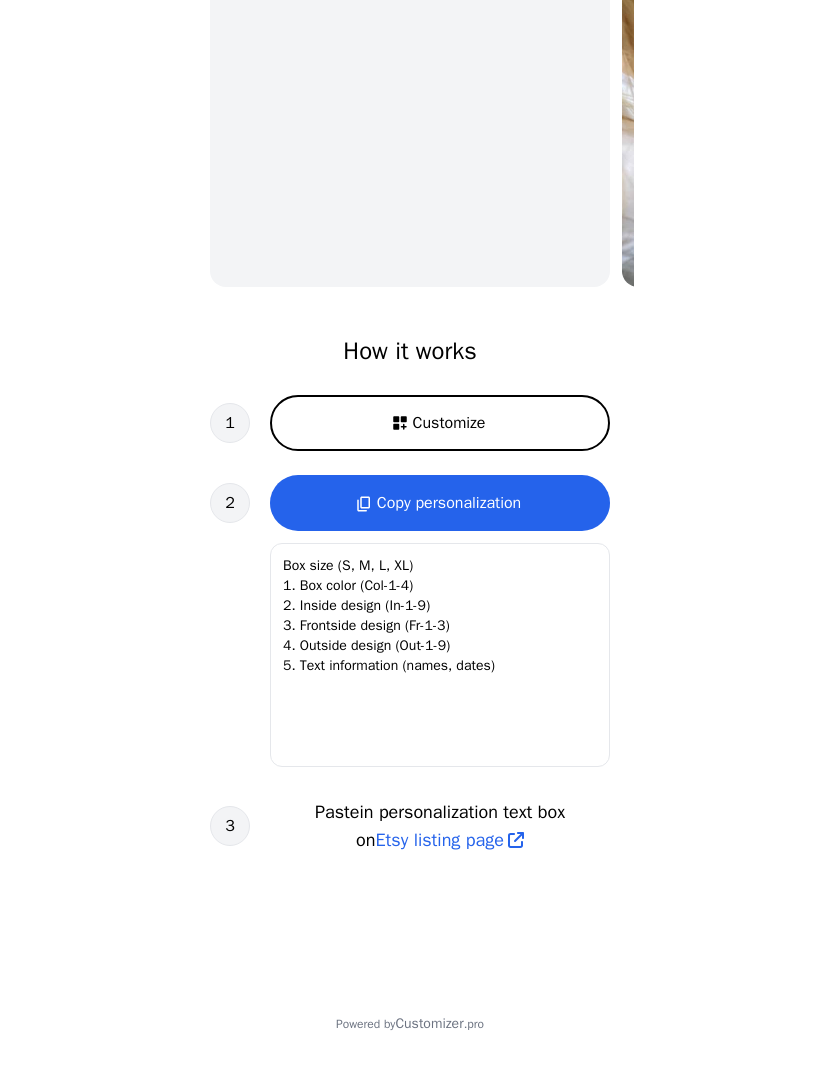 scroll, scrollTop: 167, scrollLeft: 0, axis: vertical 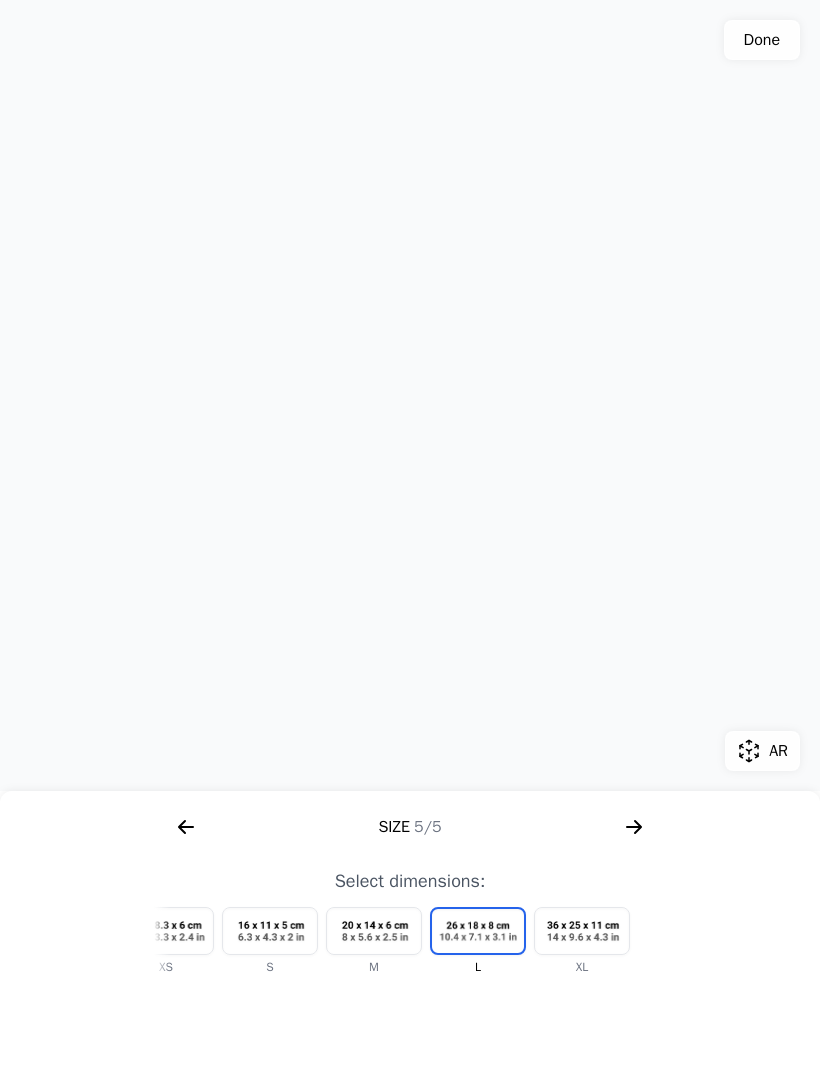 click 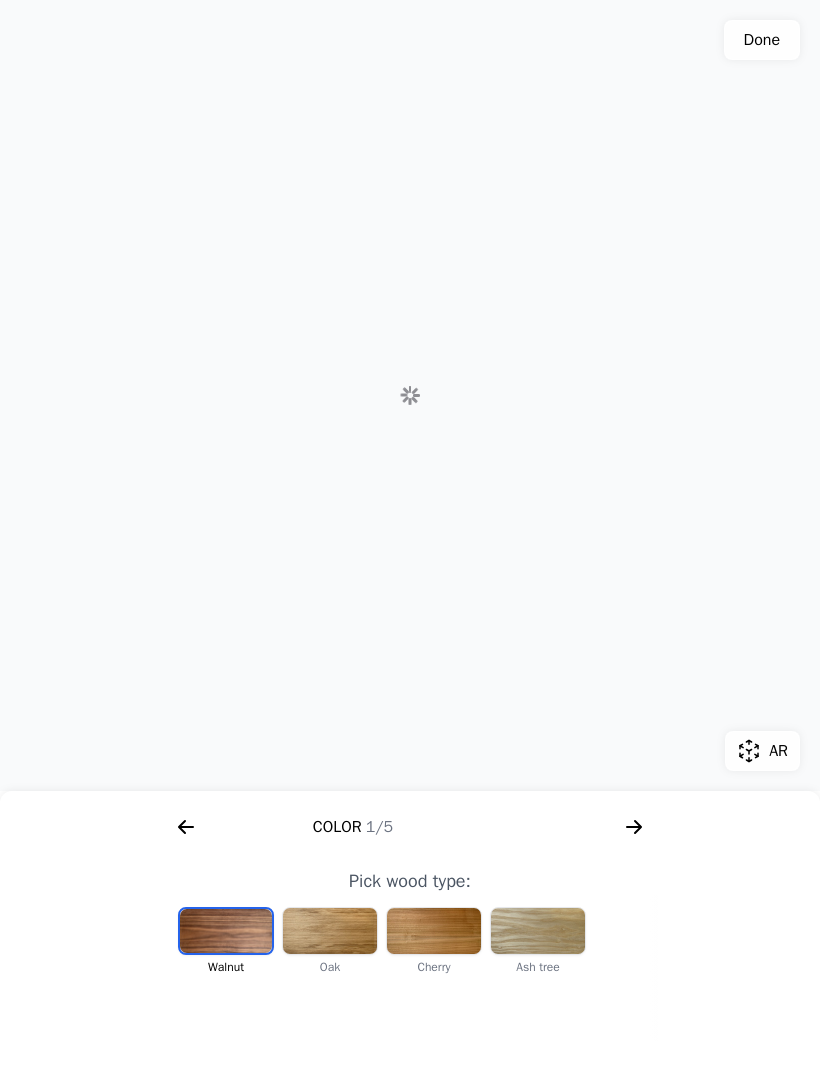 scroll, scrollTop: 0, scrollLeft: 256, axis: horizontal 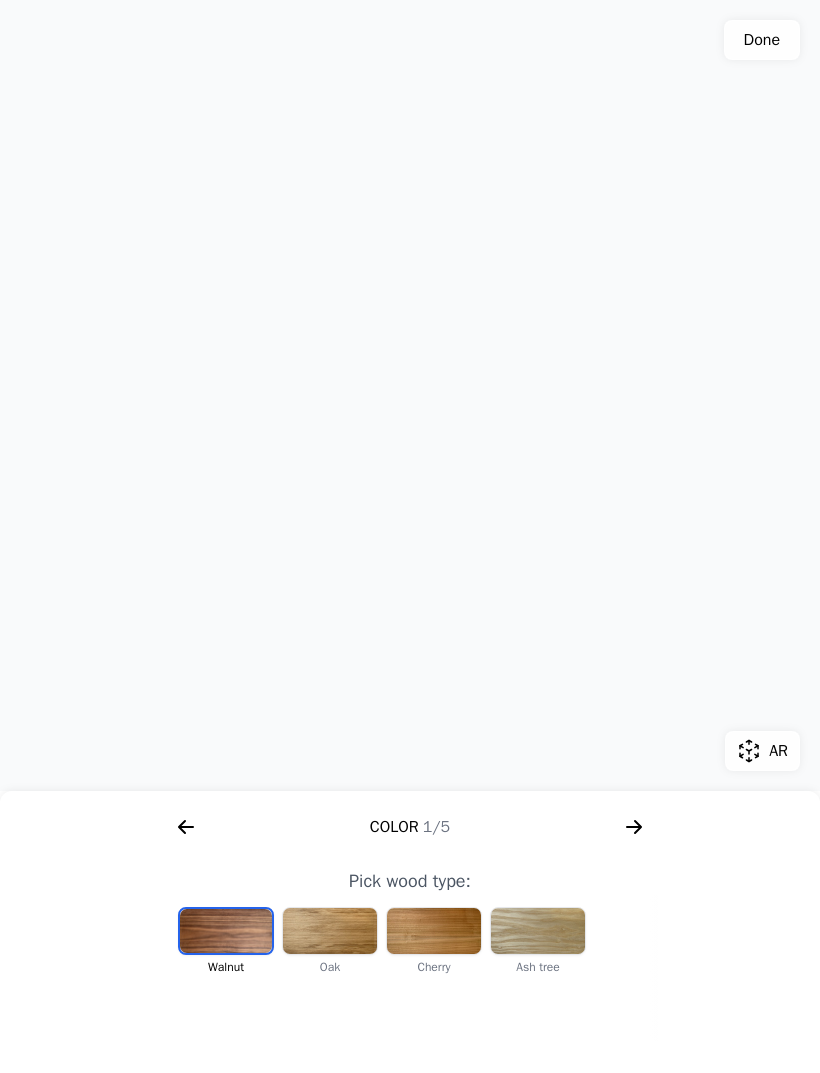 click 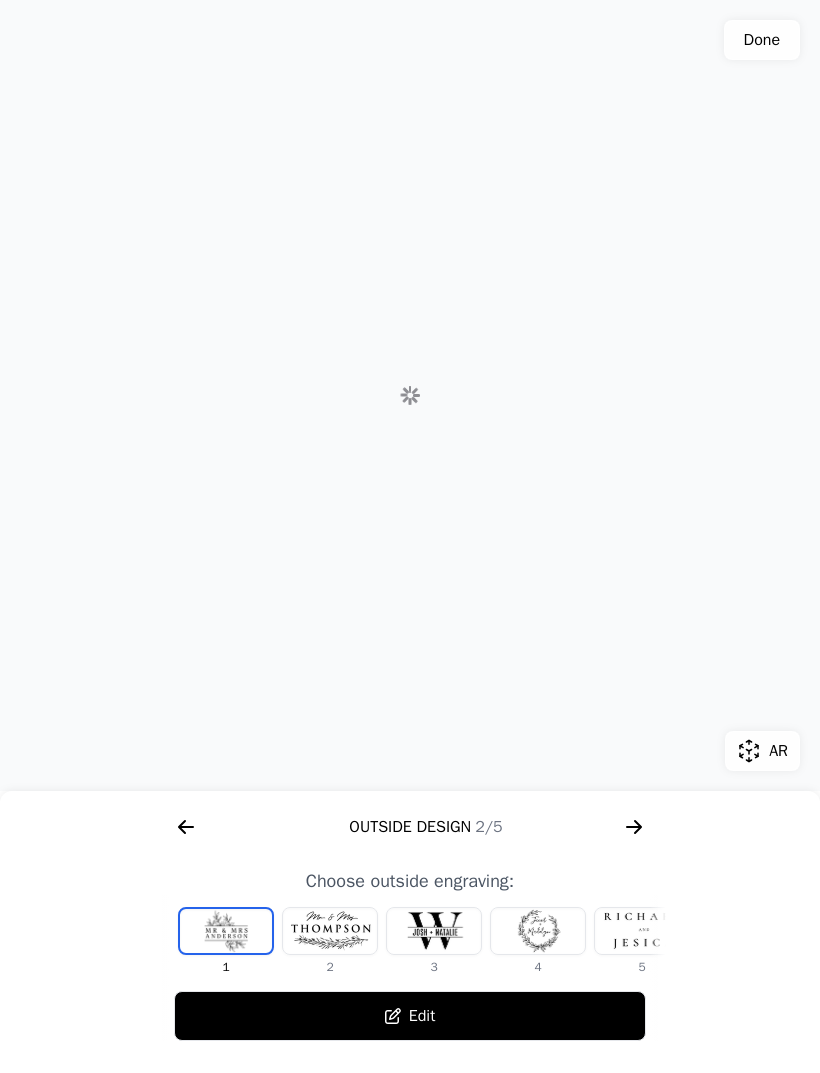 scroll, scrollTop: 0, scrollLeft: 768, axis: horizontal 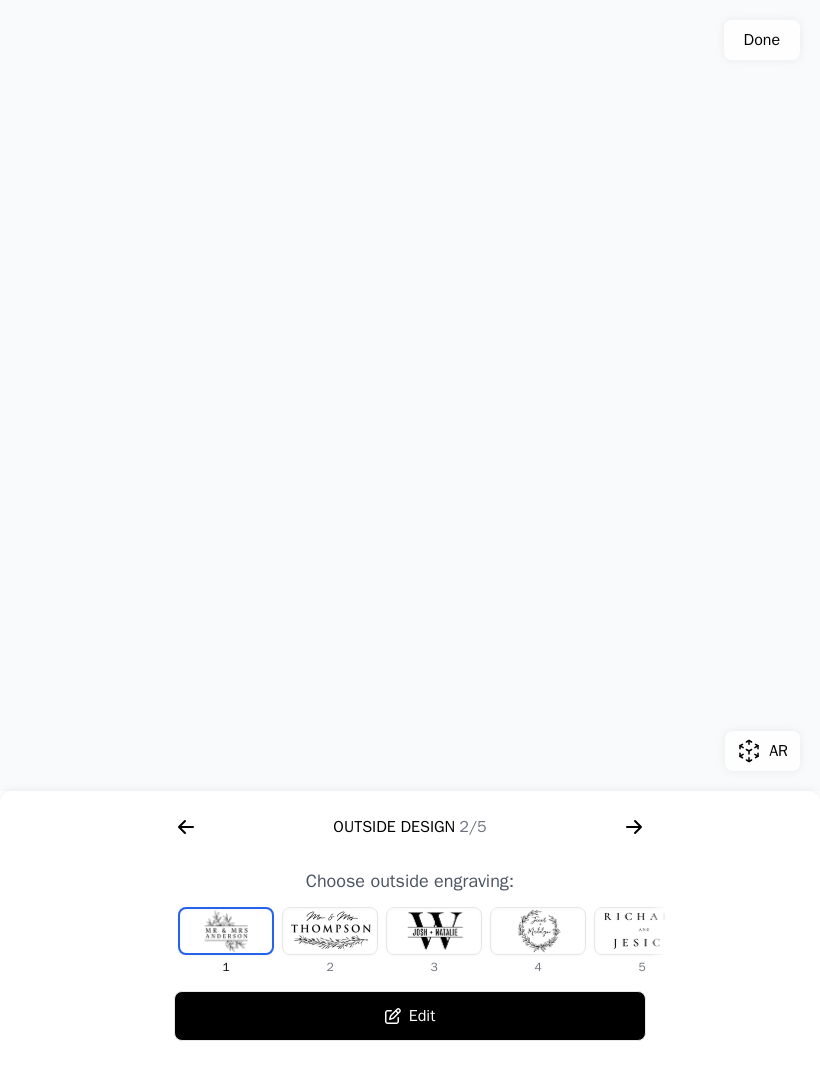 click 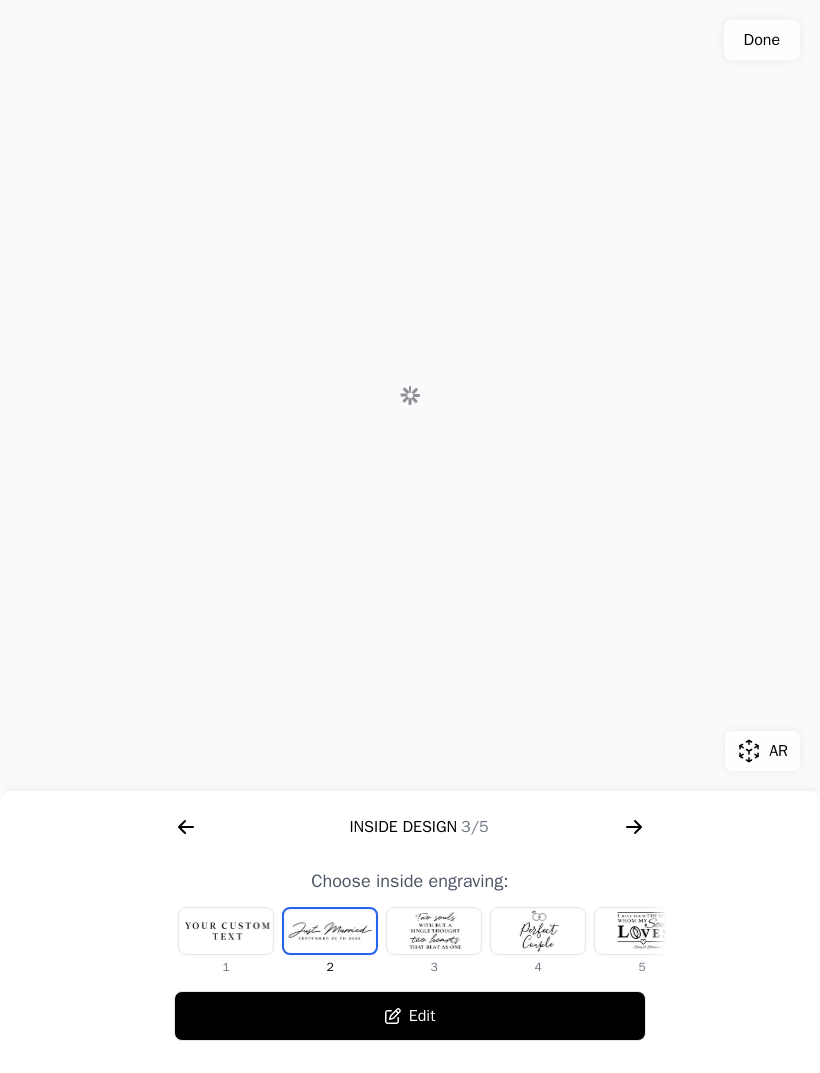 scroll, scrollTop: 0, scrollLeft: 1280, axis: horizontal 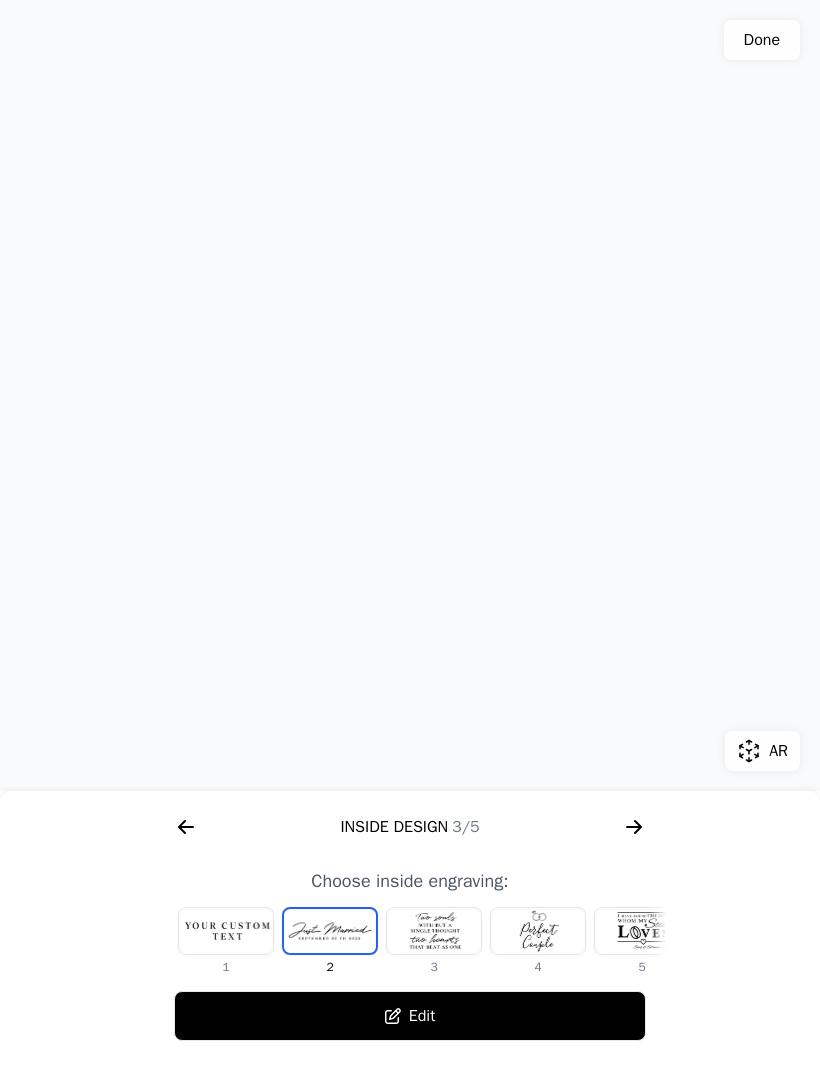 click 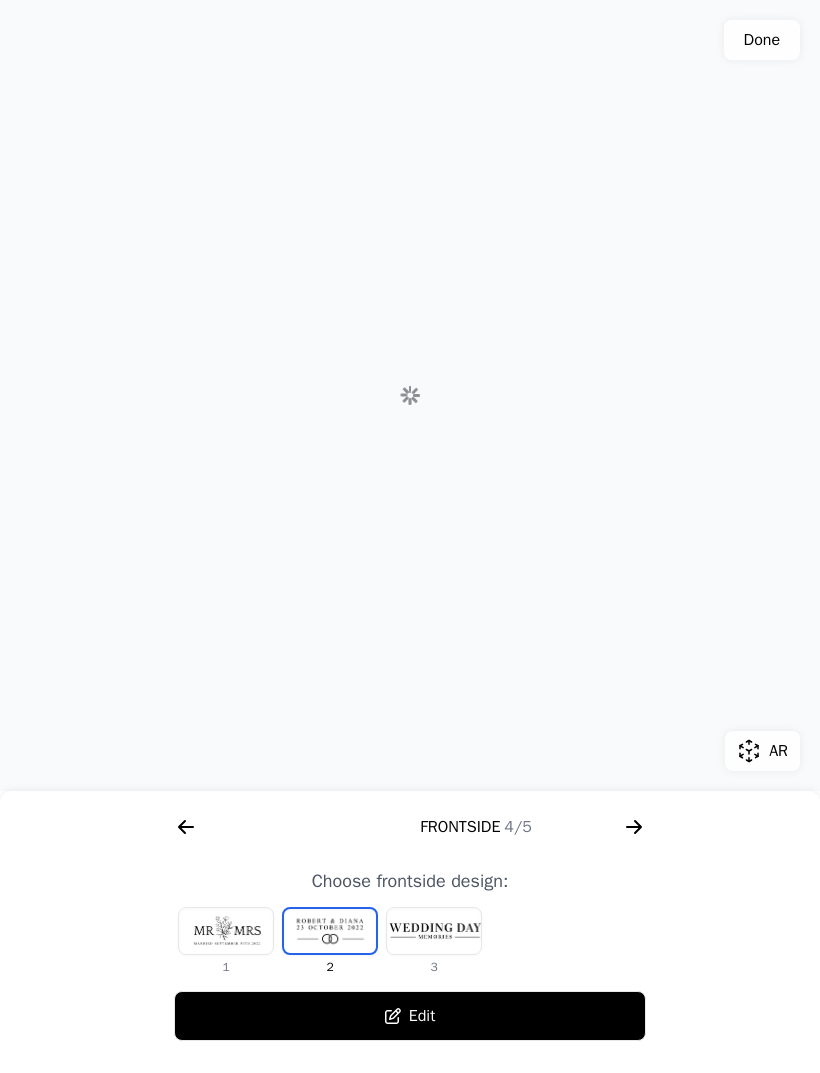 scroll, scrollTop: 0, scrollLeft: 1792, axis: horizontal 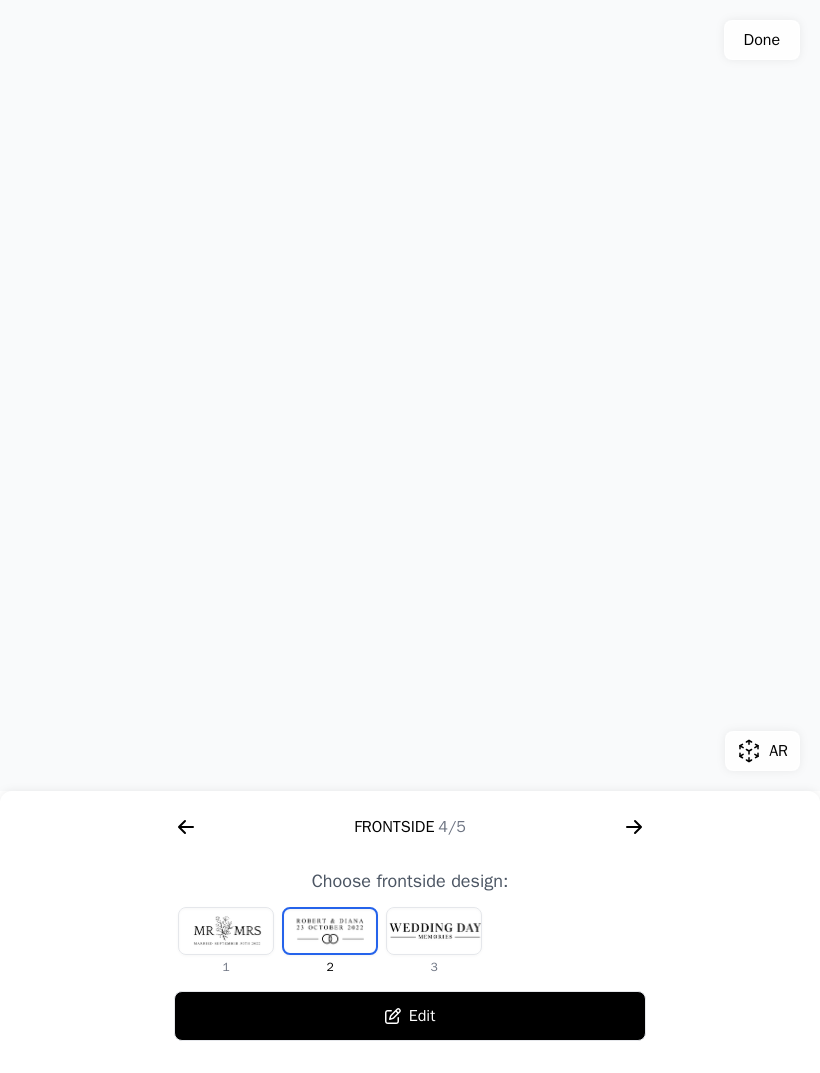 click 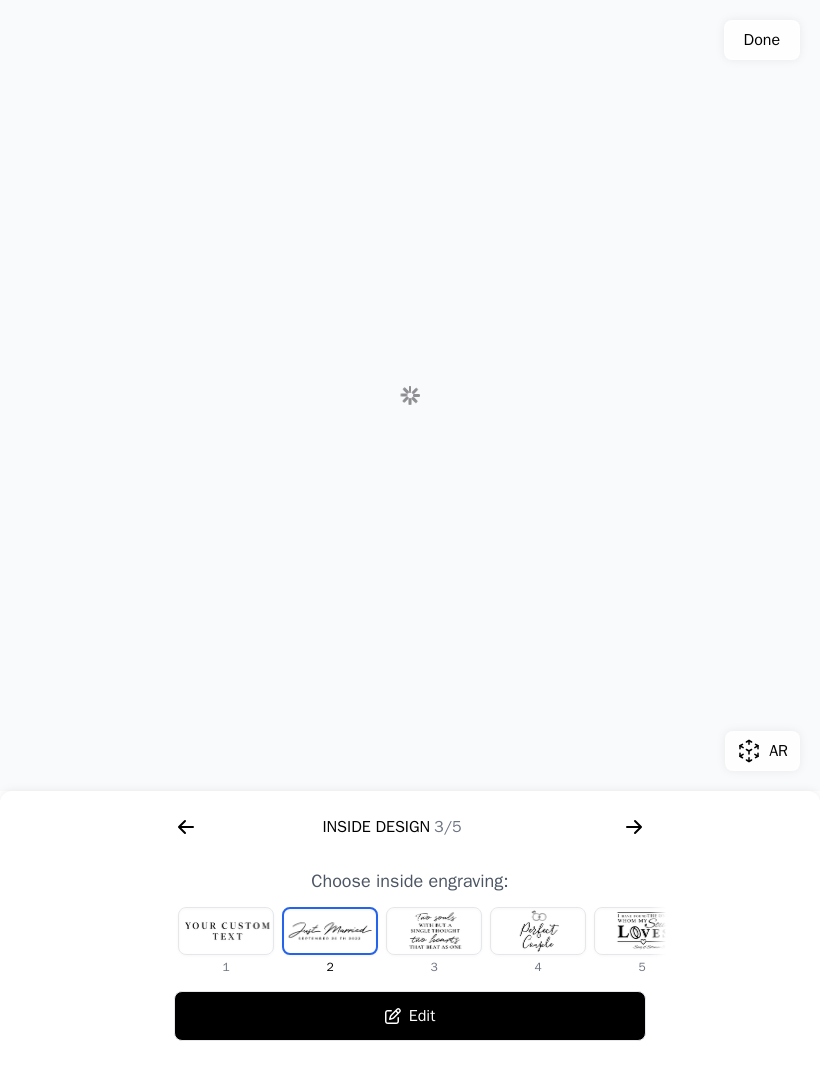 scroll, scrollTop: 0, scrollLeft: 1280, axis: horizontal 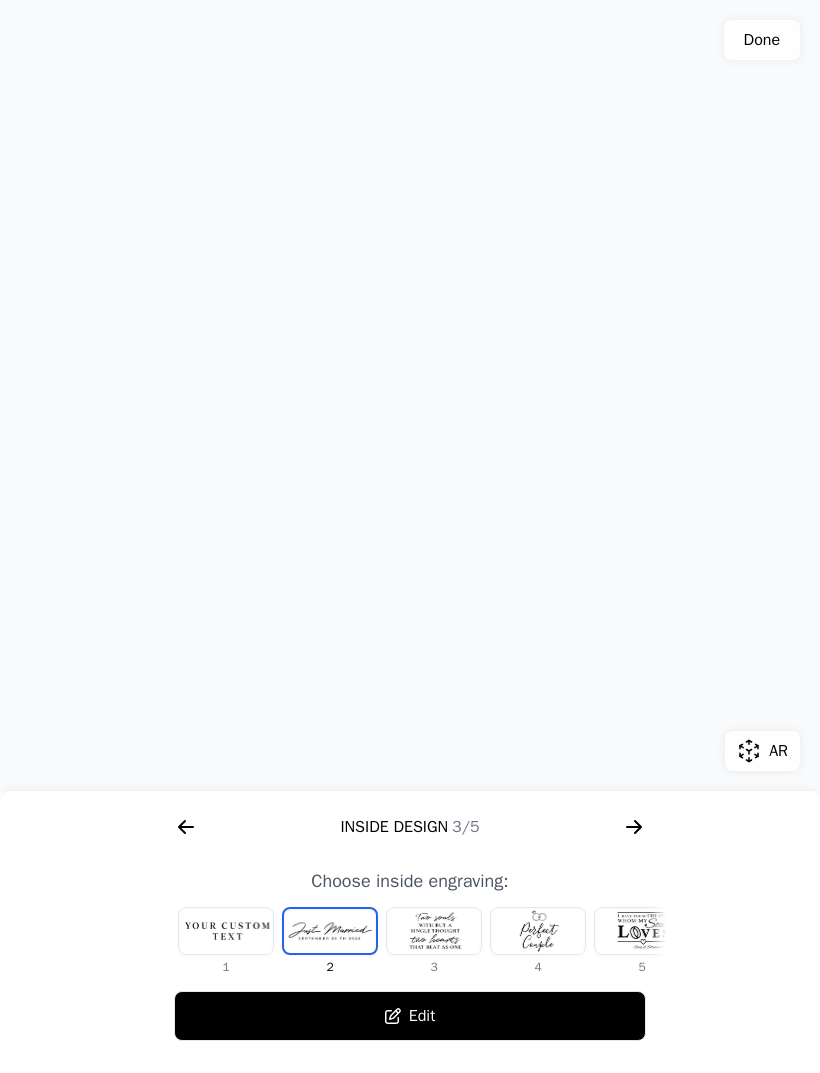 click at bounding box center [434, 931] 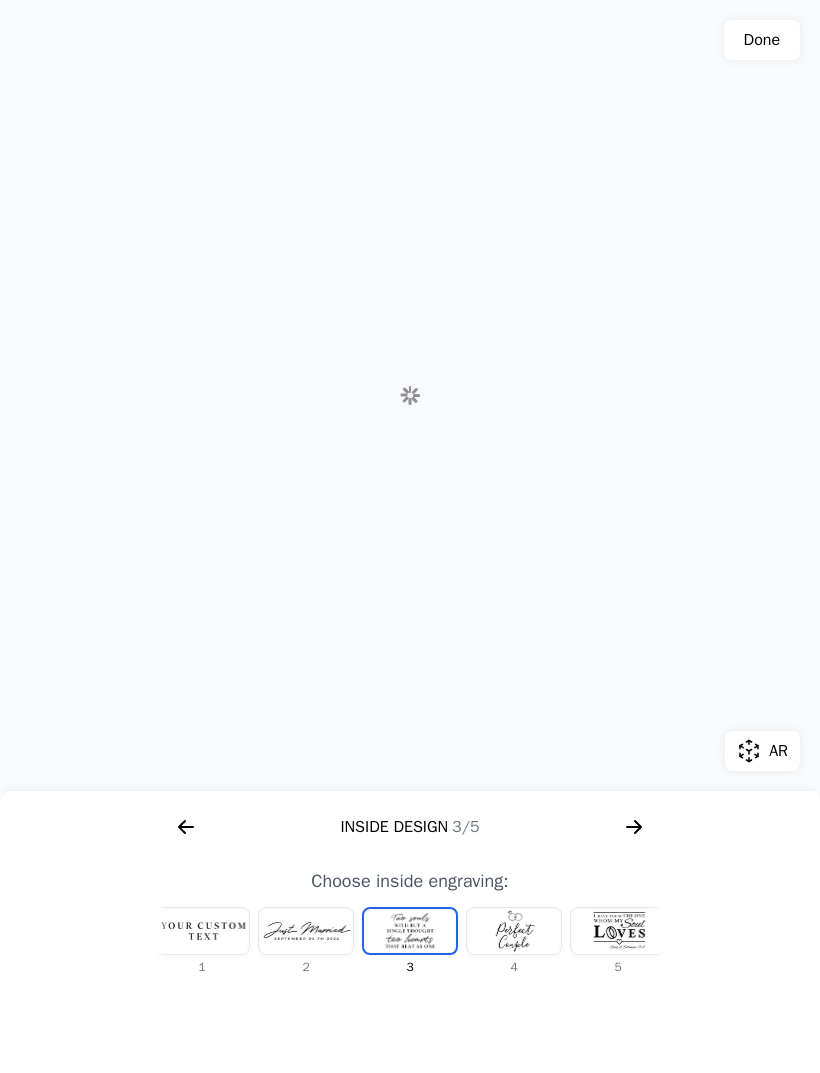 scroll, scrollTop: 0, scrollLeft: 24, axis: horizontal 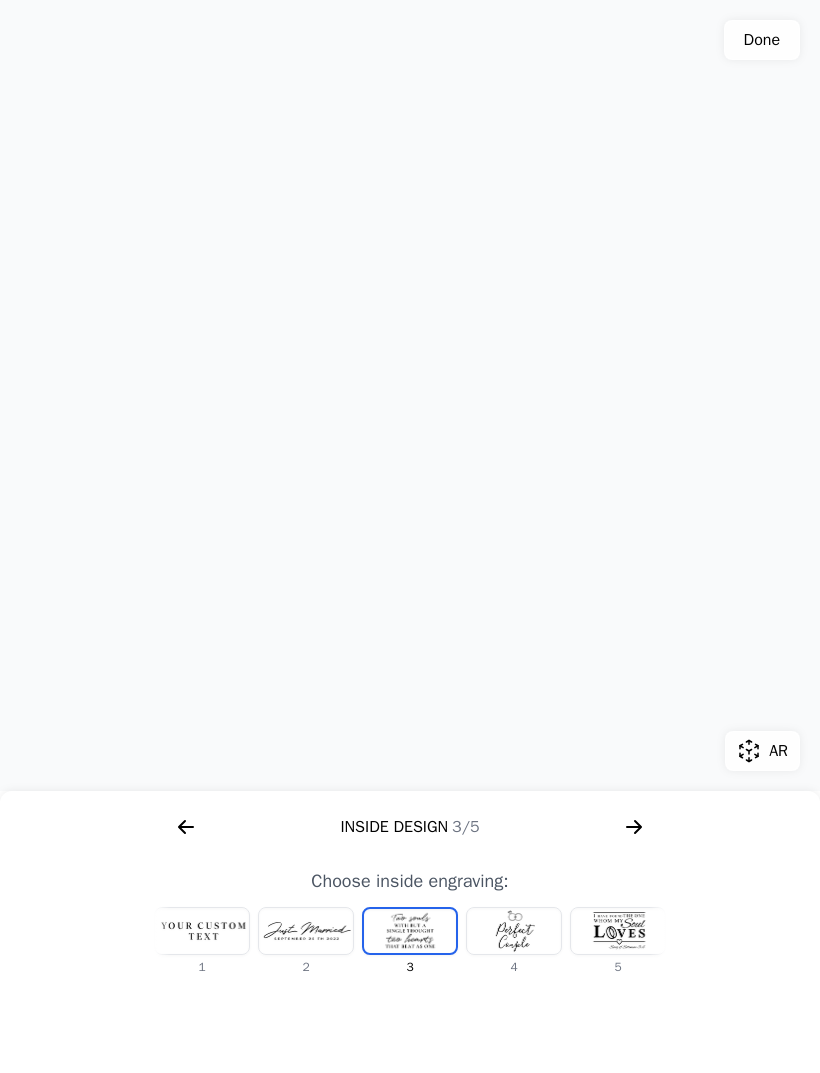 click at bounding box center [514, 931] 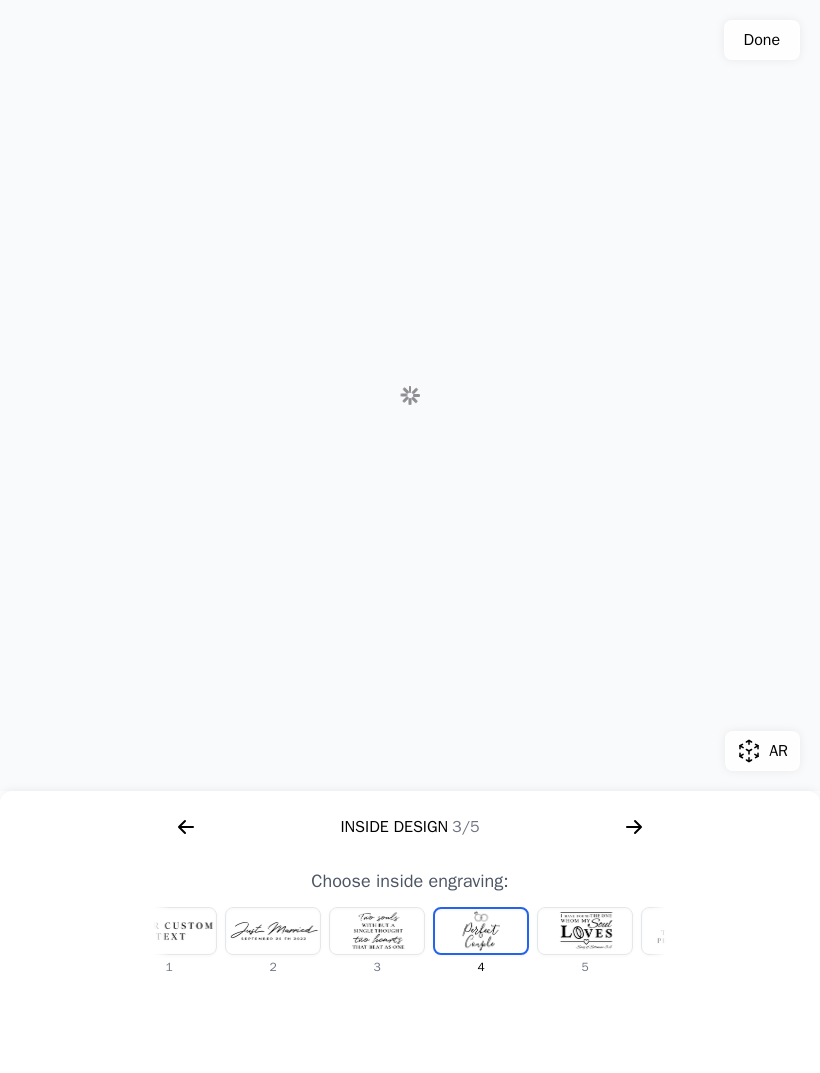 scroll, scrollTop: 0, scrollLeft: 128, axis: horizontal 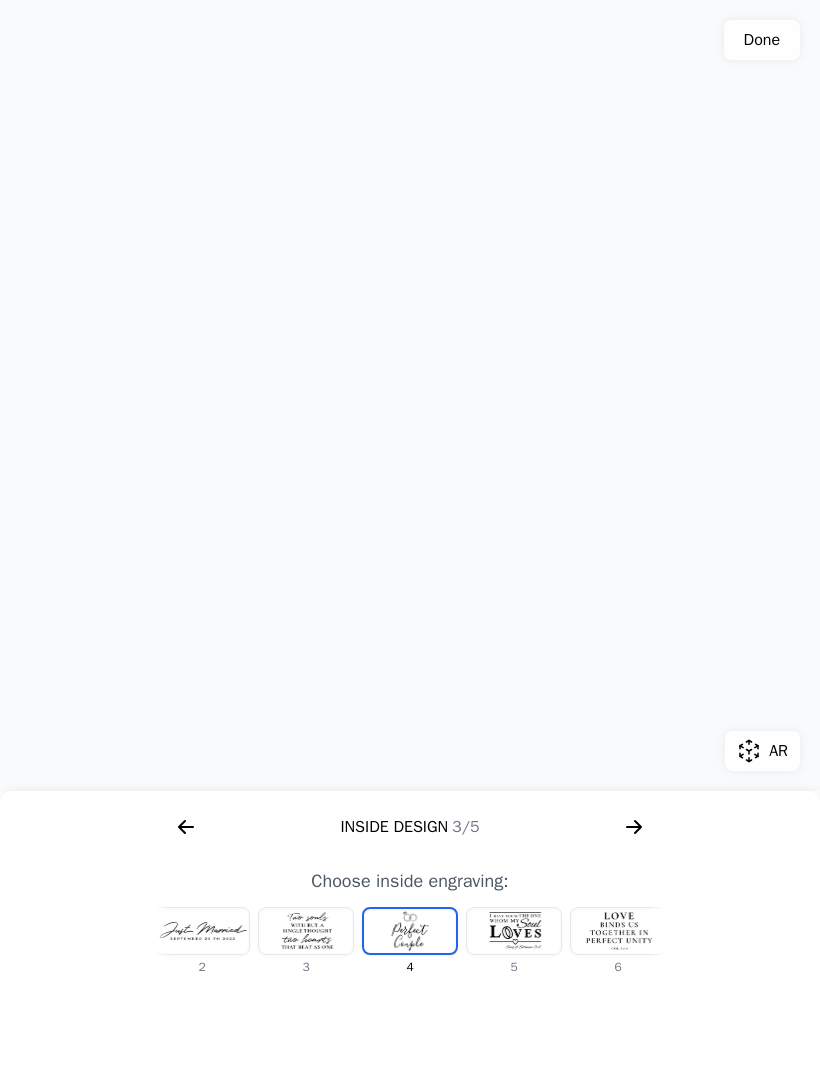 click at bounding box center [514, 931] 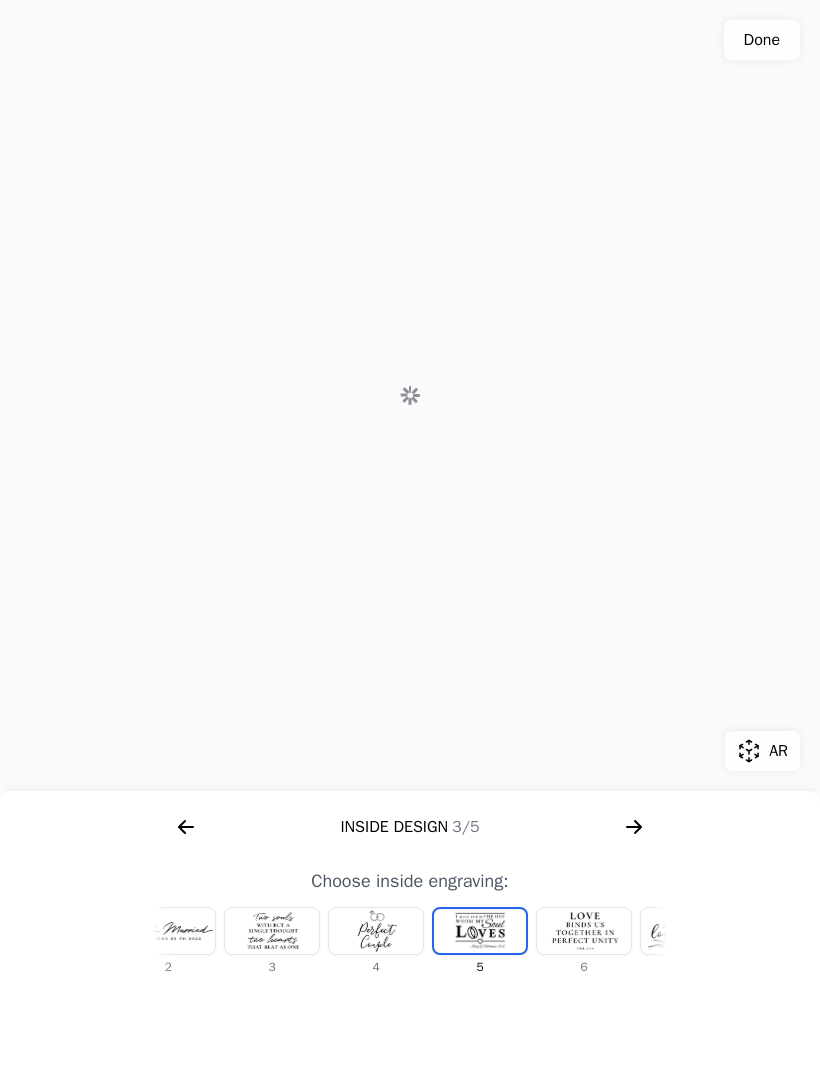 scroll, scrollTop: 0, scrollLeft: 232, axis: horizontal 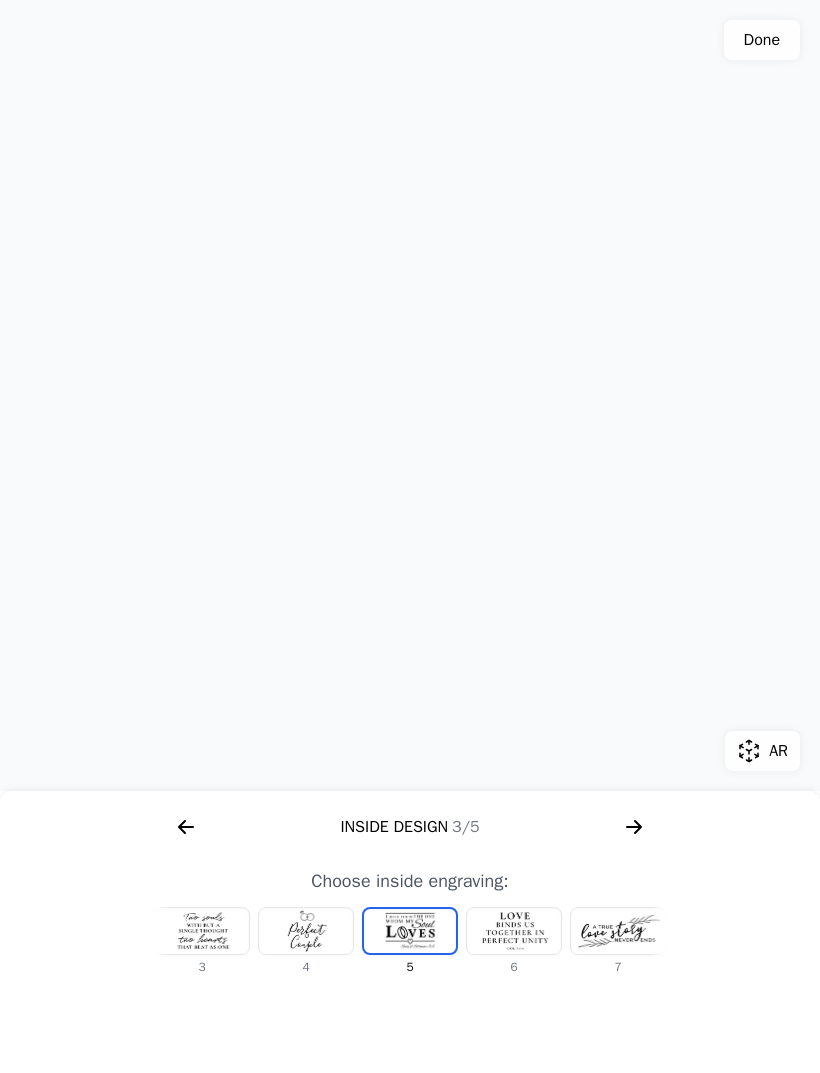 click at bounding box center (514, 931) 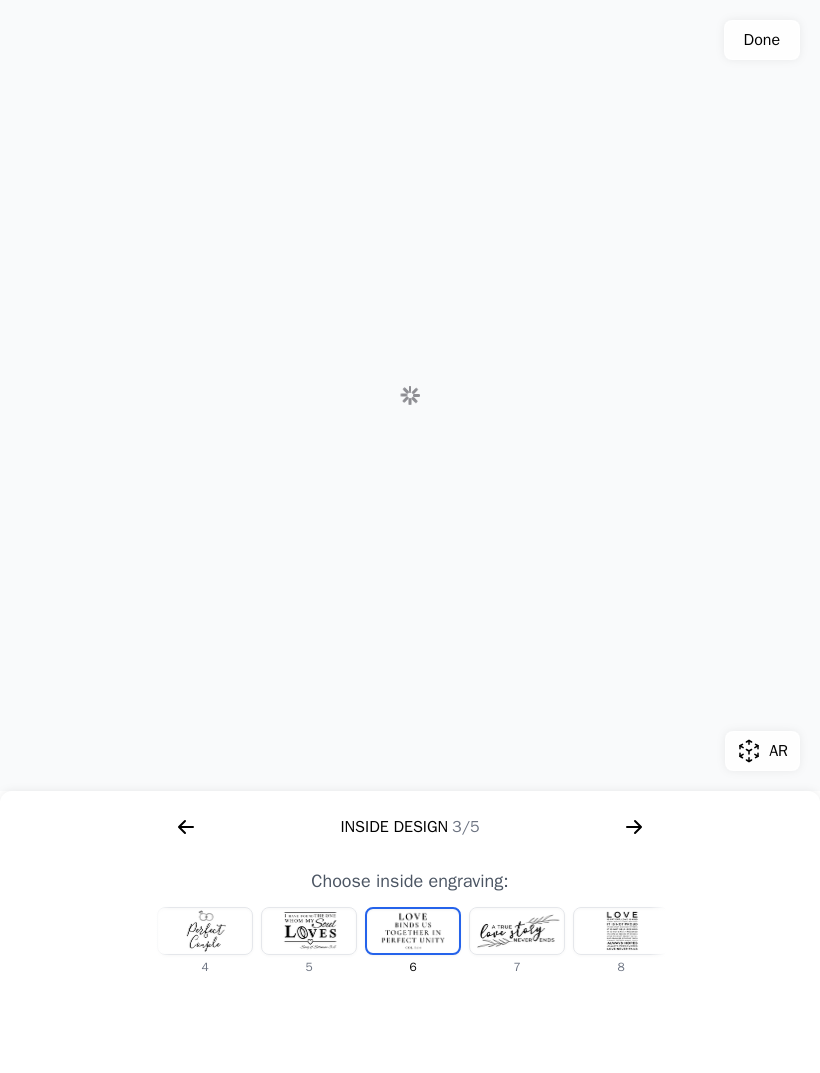 scroll, scrollTop: 0, scrollLeft: 336, axis: horizontal 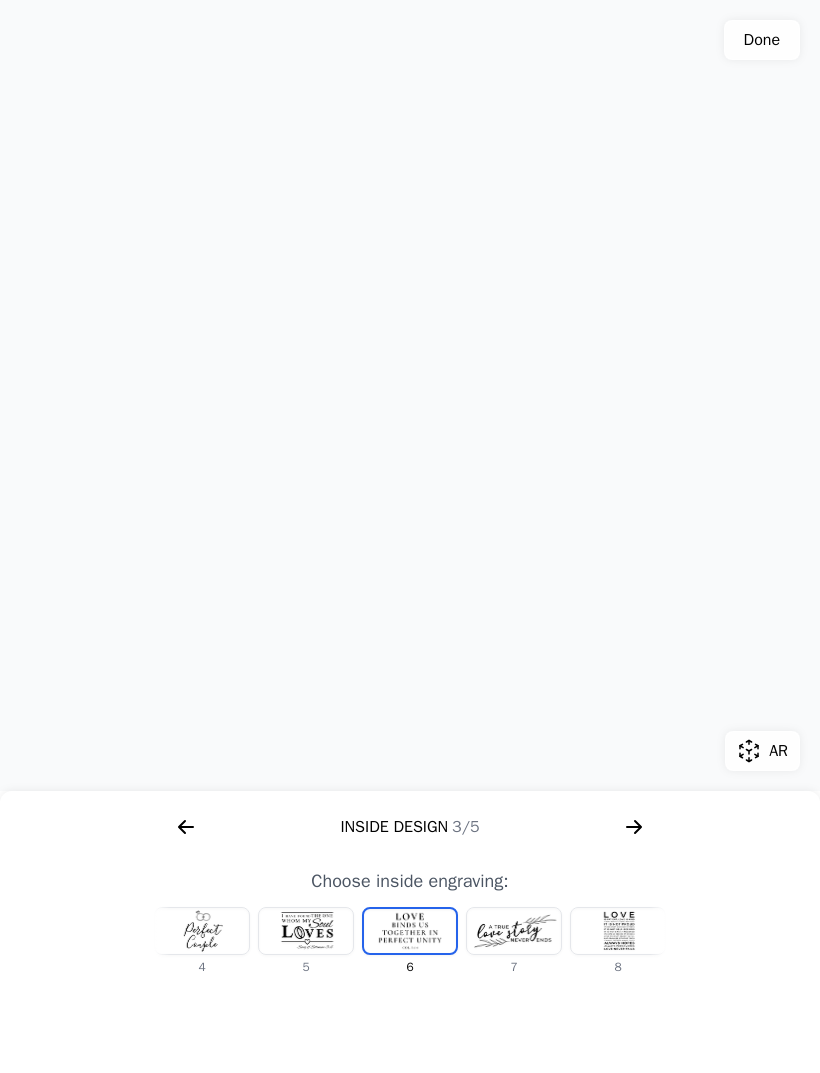 click at bounding box center (514, 931) 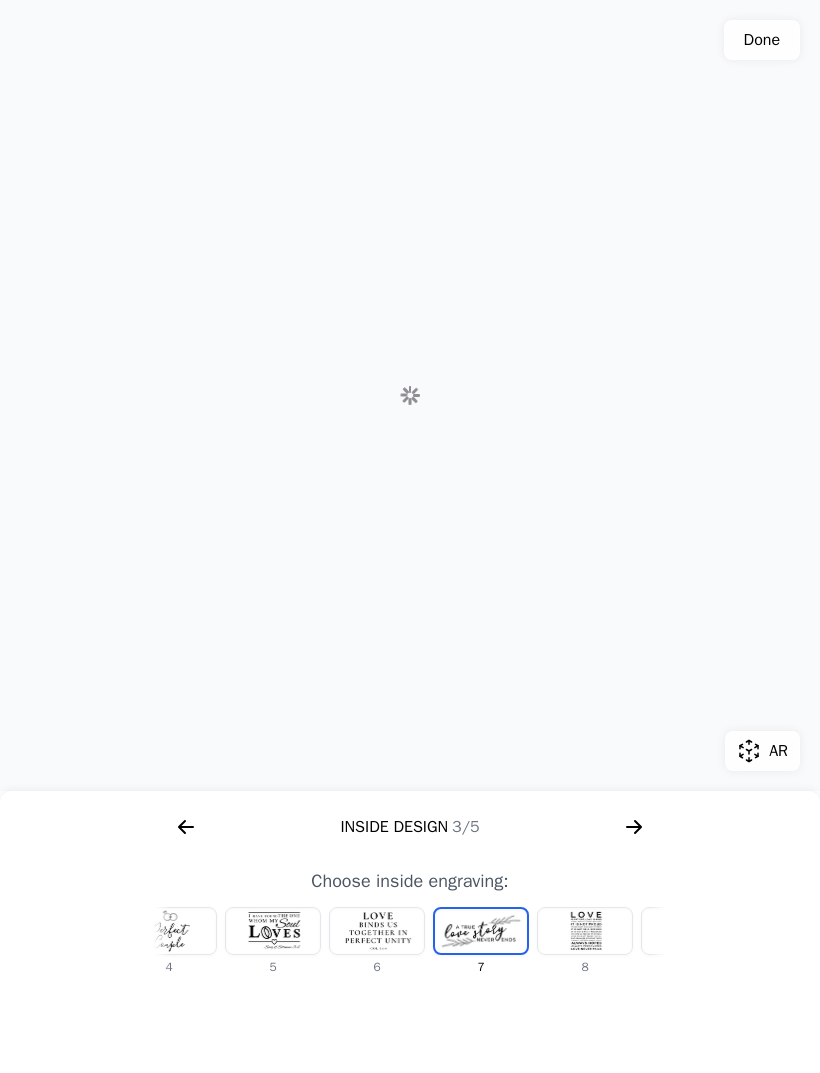 scroll, scrollTop: 0, scrollLeft: 440, axis: horizontal 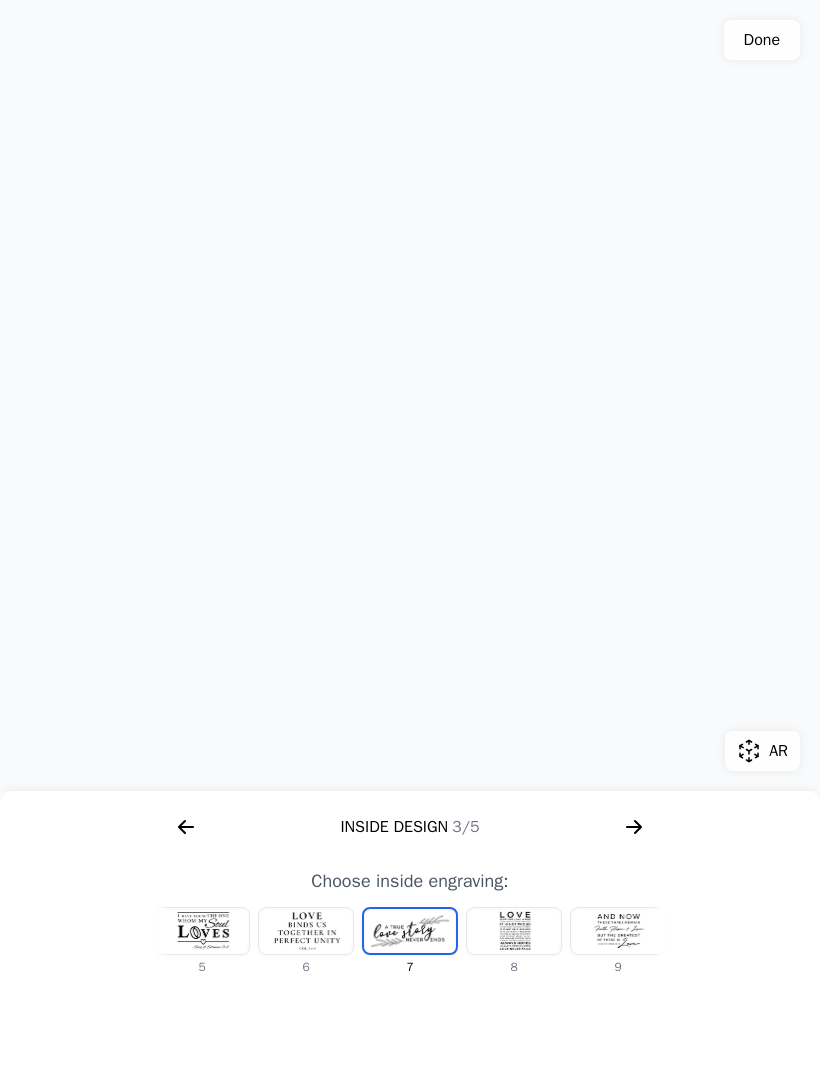 click at bounding box center (514, 931) 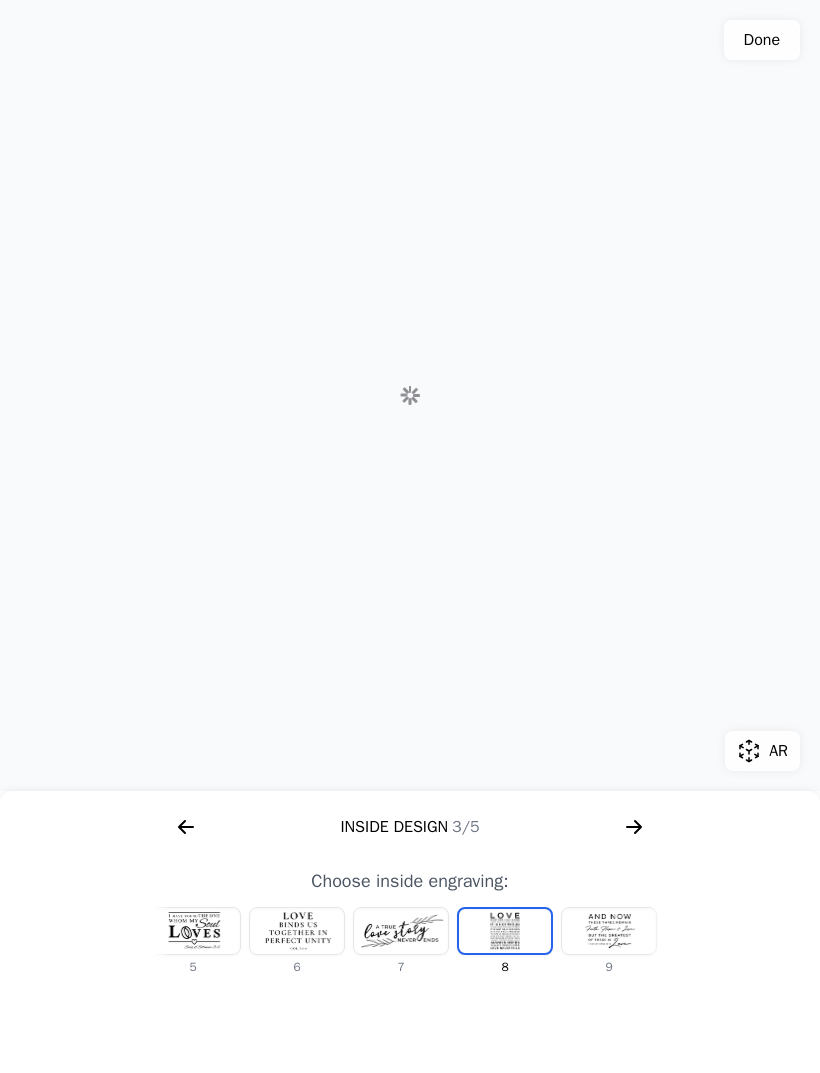 scroll, scrollTop: 0, scrollLeft: 476, axis: horizontal 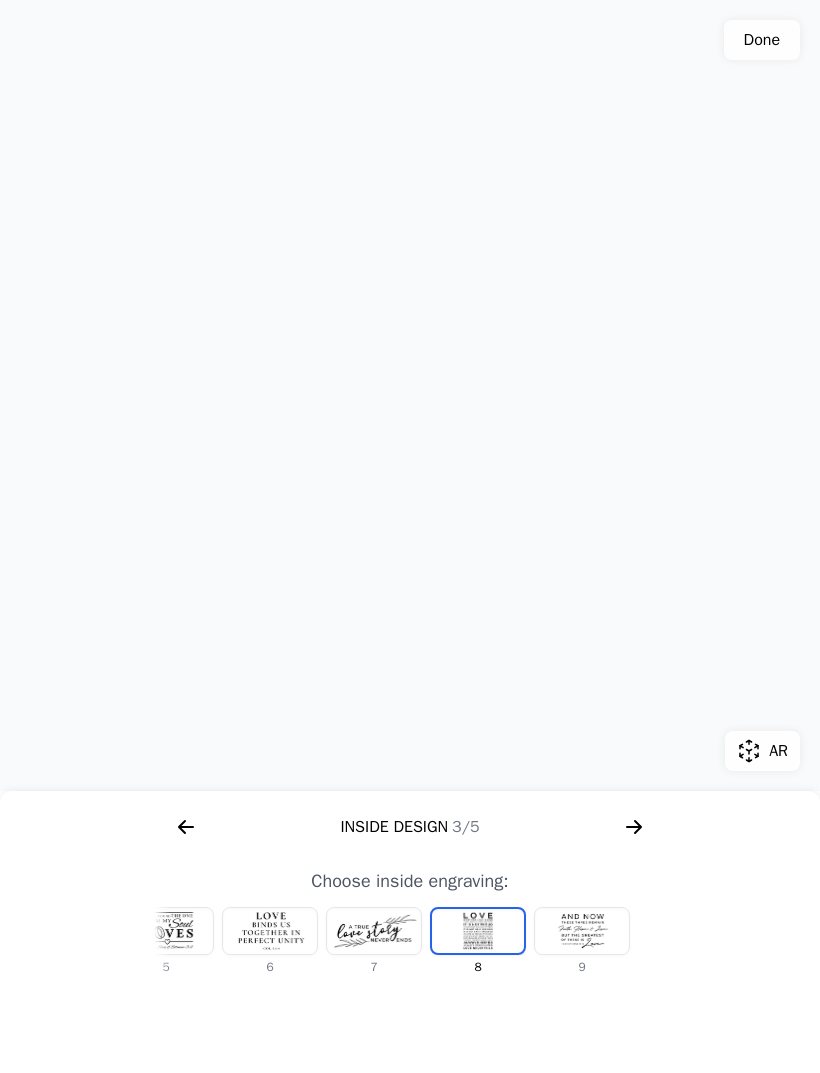 click at bounding box center (582, 931) 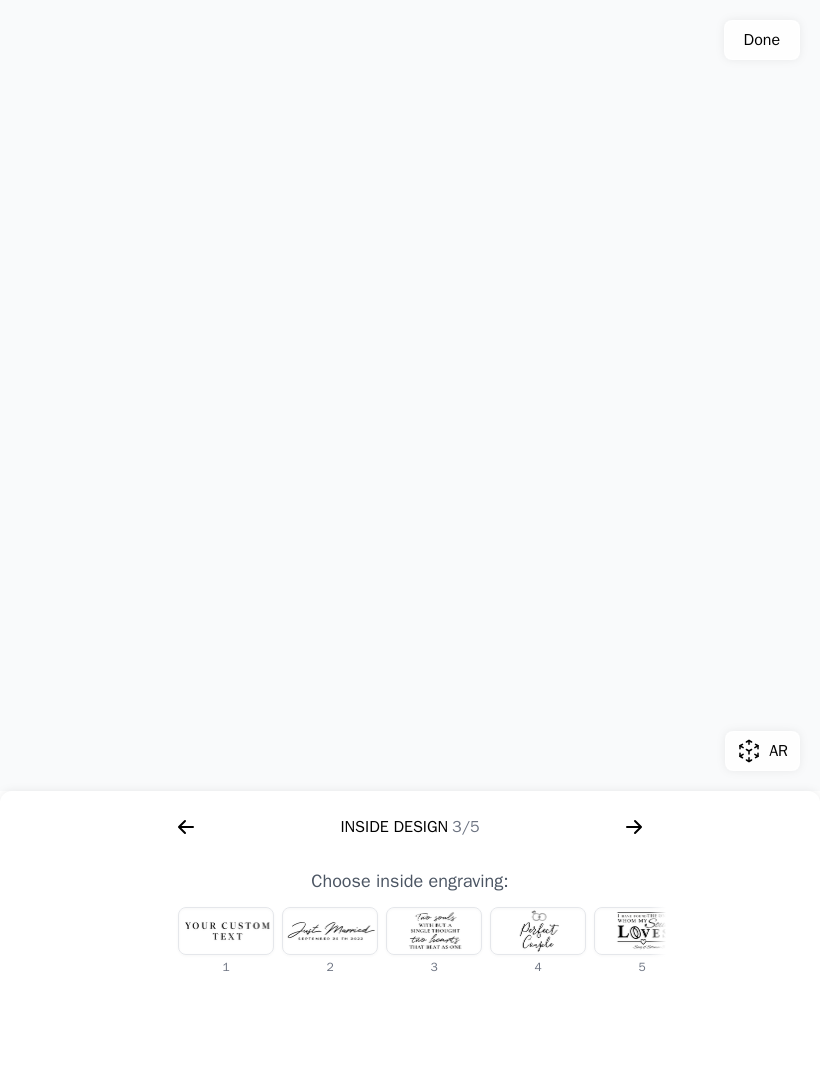 scroll, scrollTop: 0, scrollLeft: 0, axis: both 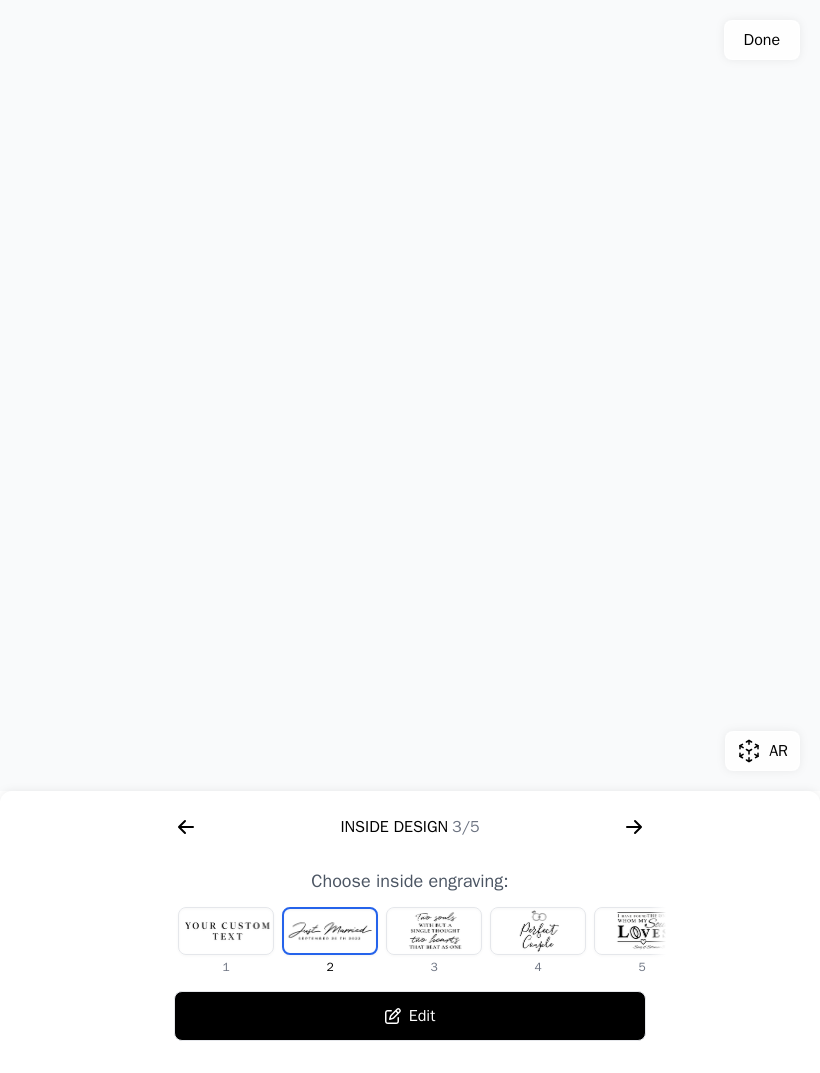 click on "Done" 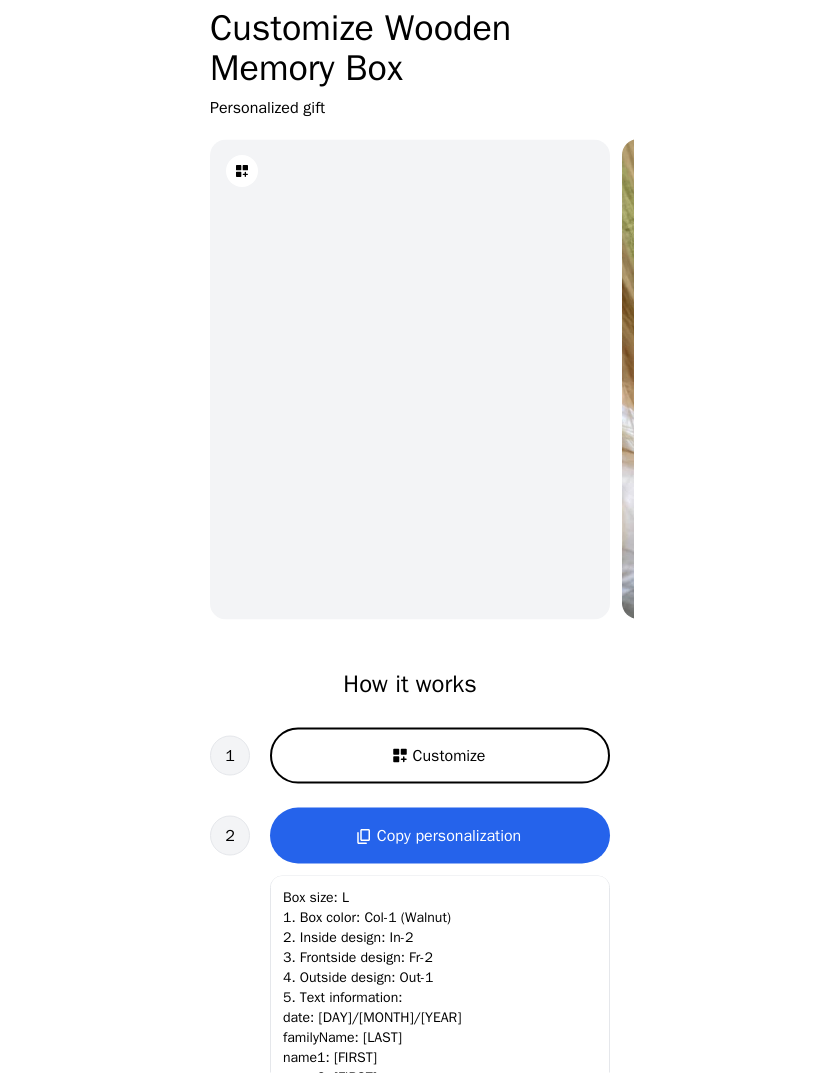 scroll, scrollTop: 0, scrollLeft: 0, axis: both 